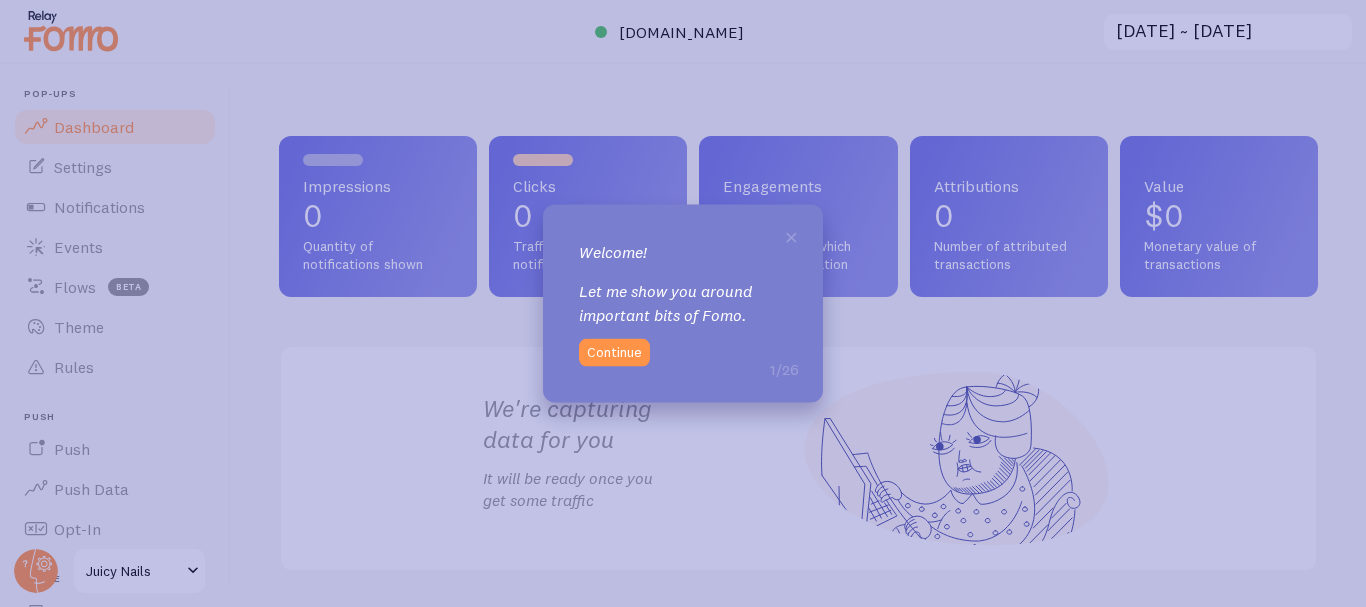 scroll, scrollTop: 0, scrollLeft: 0, axis: both 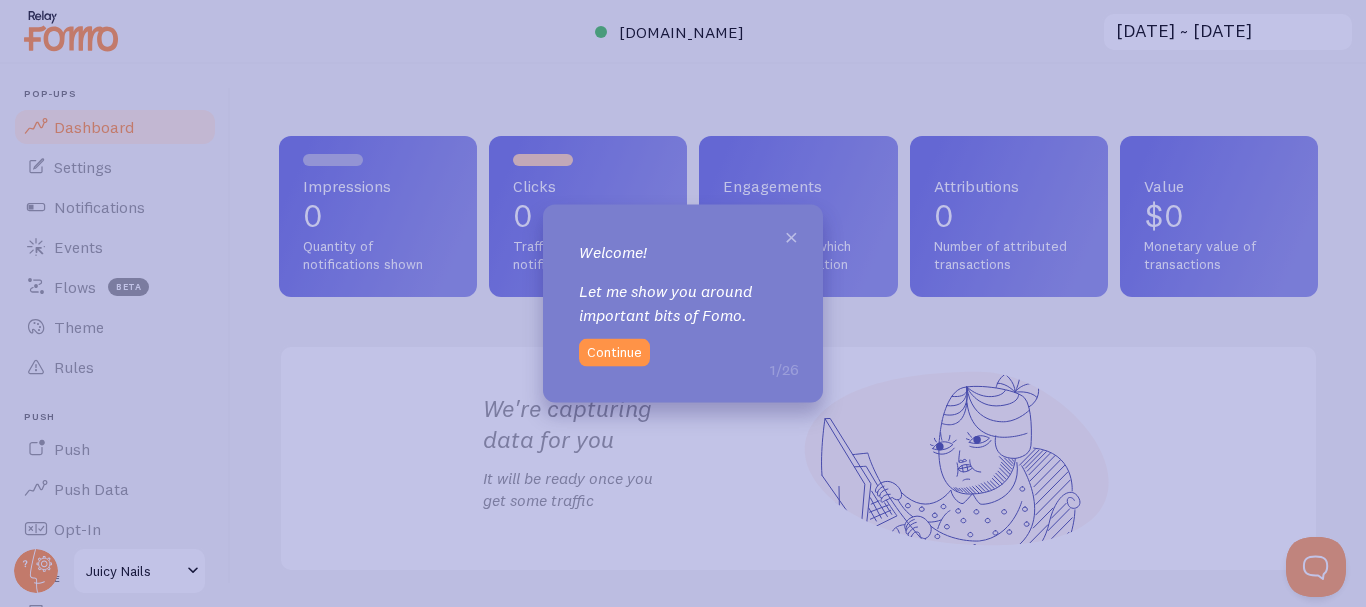 click on "×" at bounding box center (791, 235) 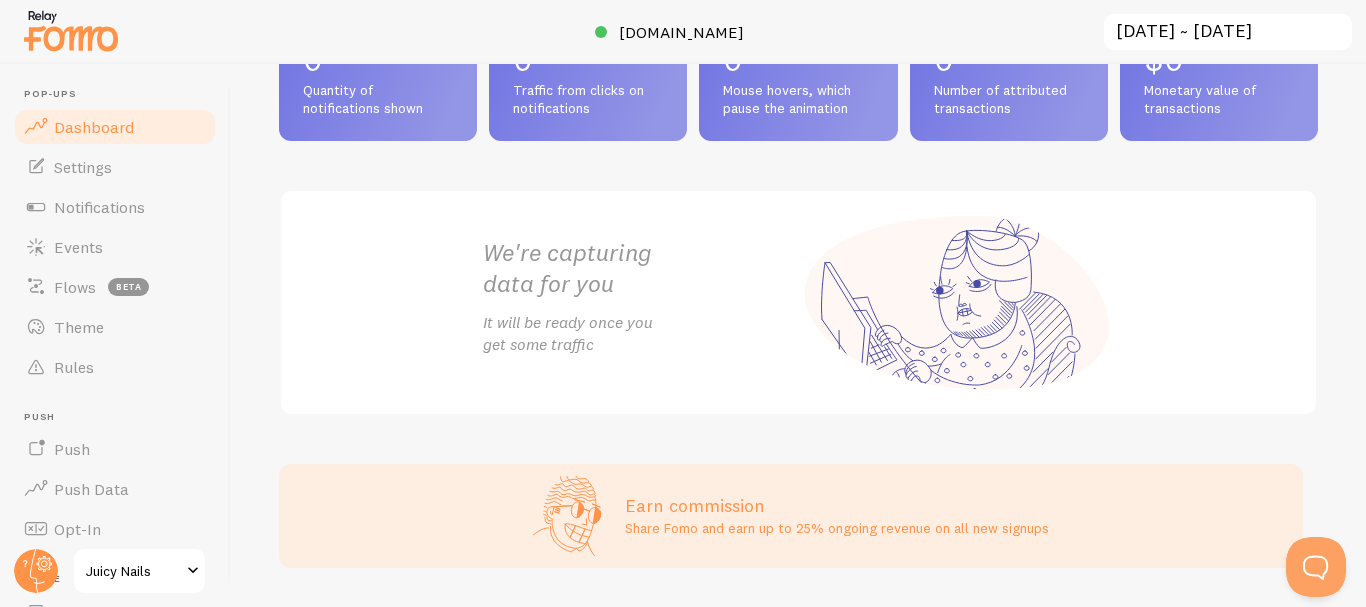 scroll, scrollTop: 213, scrollLeft: 0, axis: vertical 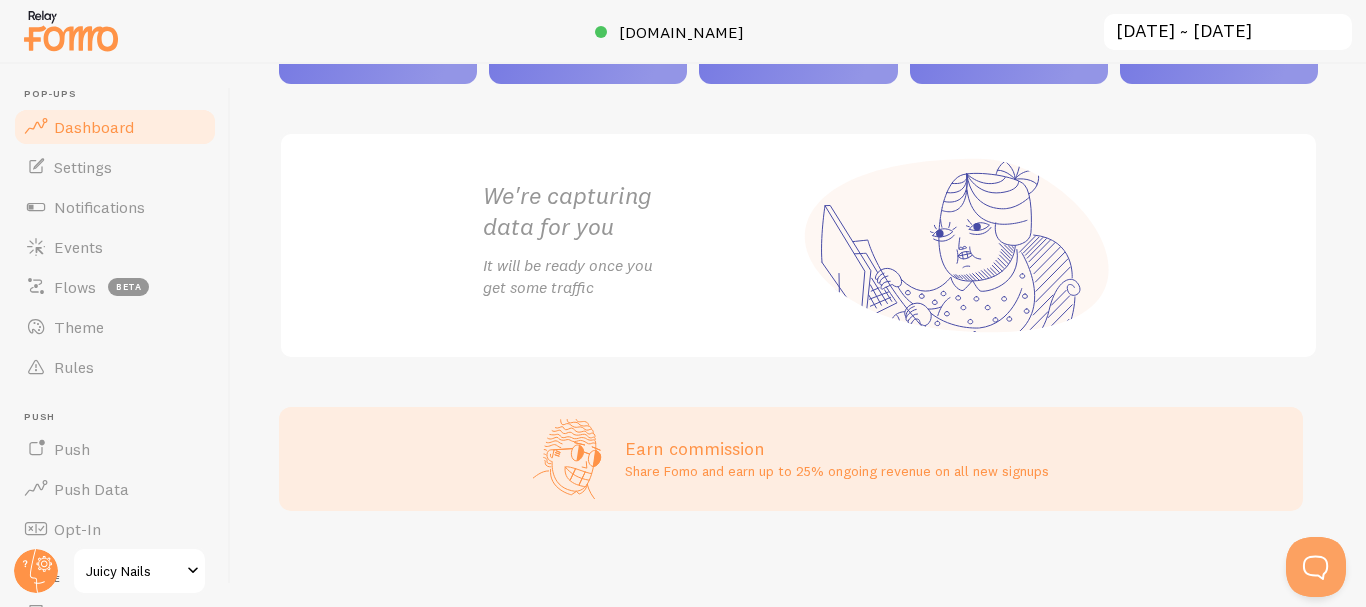 click on "Dashboard" at bounding box center [94, 127] 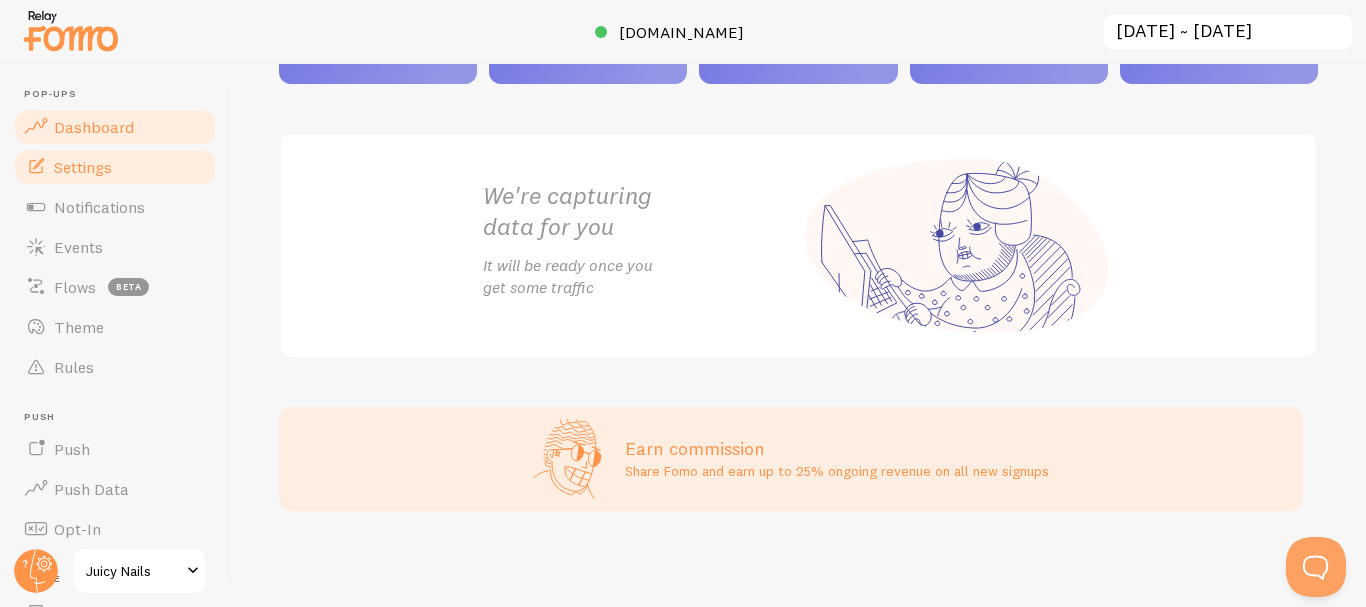 click on "Settings" at bounding box center [83, 167] 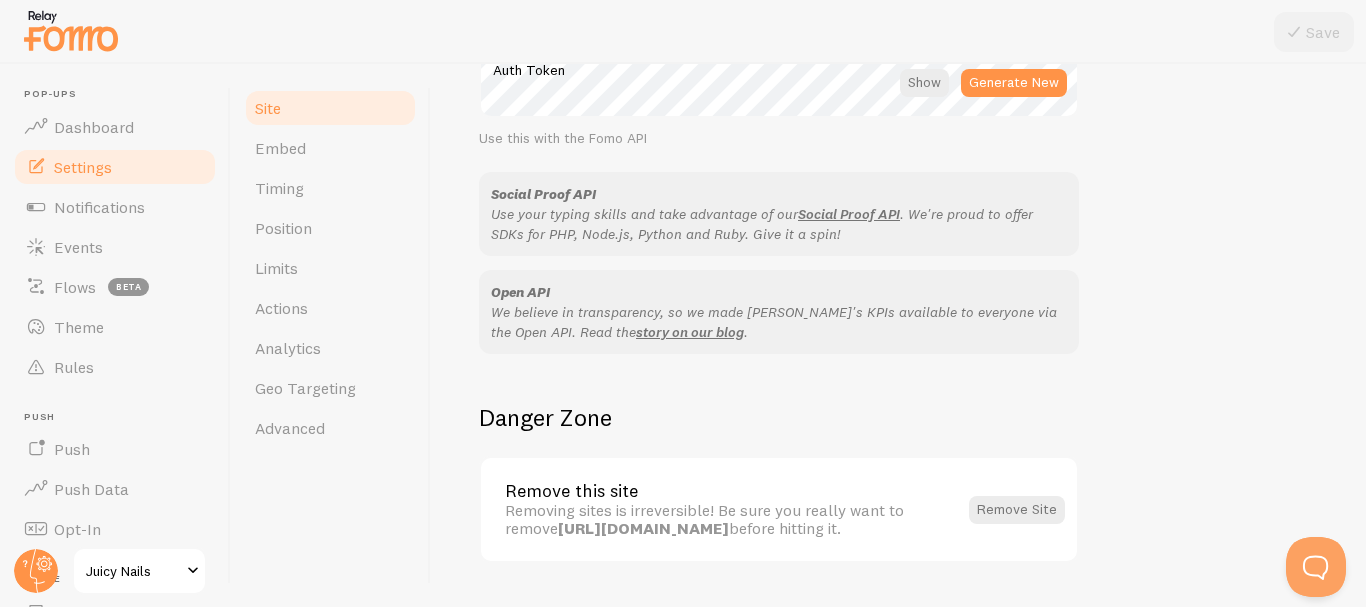 scroll, scrollTop: 1281, scrollLeft: 0, axis: vertical 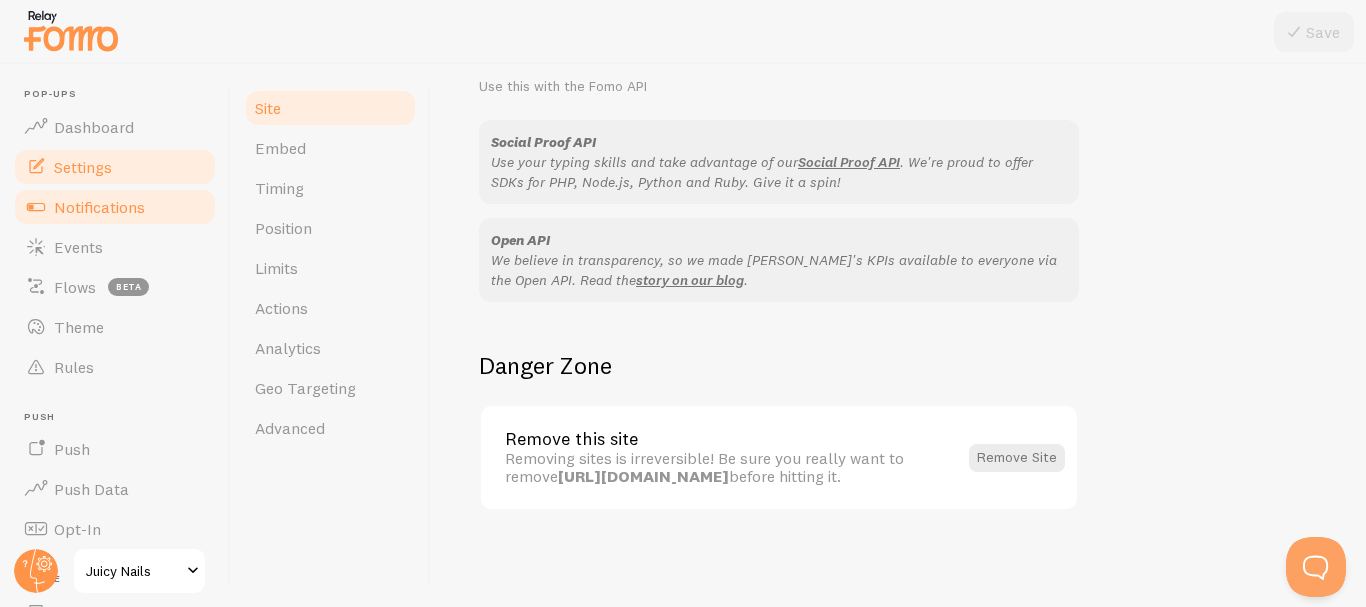 click on "Notifications" at bounding box center (99, 207) 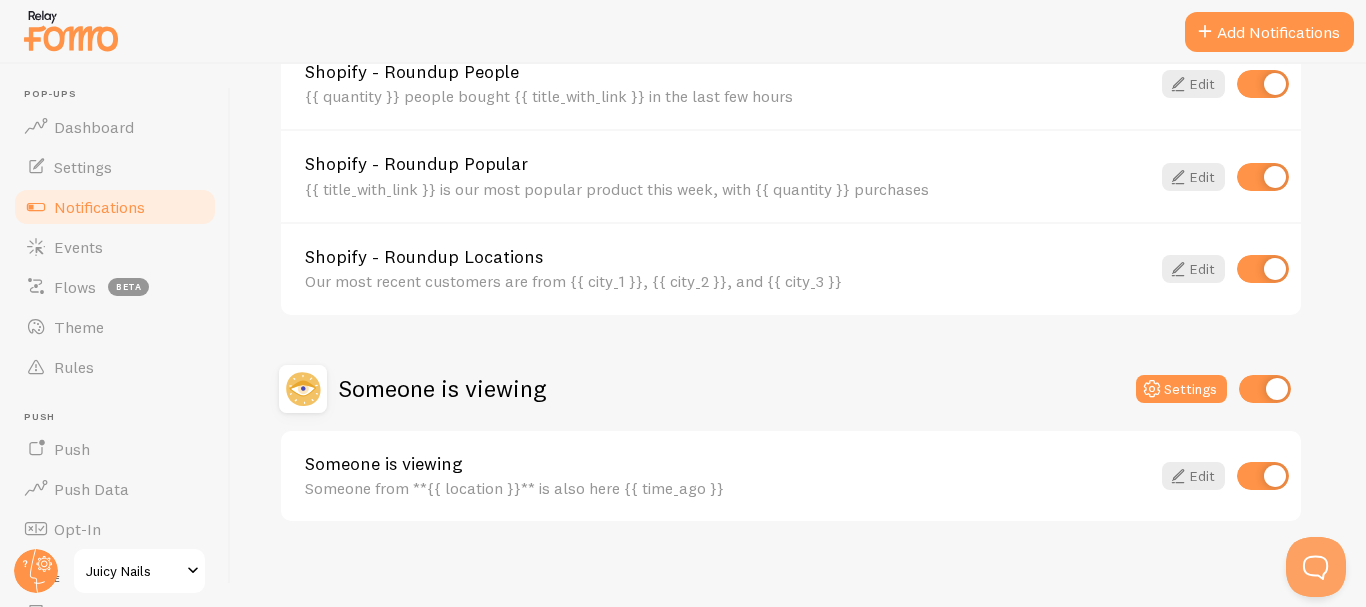 scroll, scrollTop: 1004, scrollLeft: 0, axis: vertical 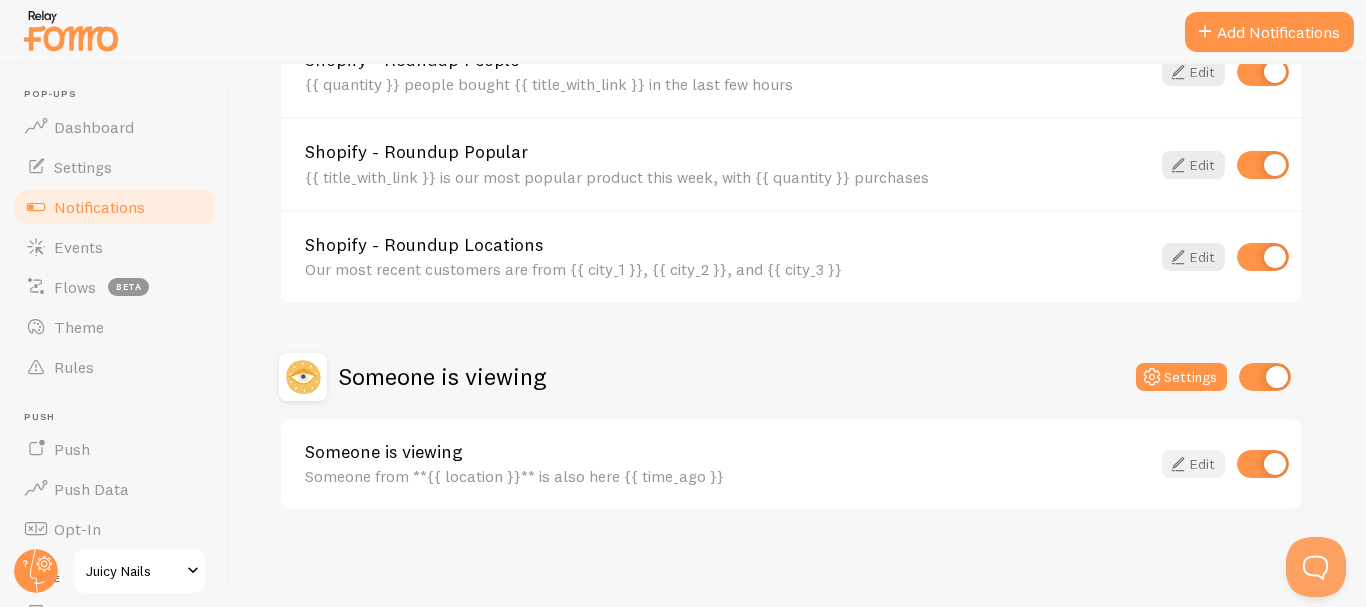 click on "Edit" at bounding box center (1193, 464) 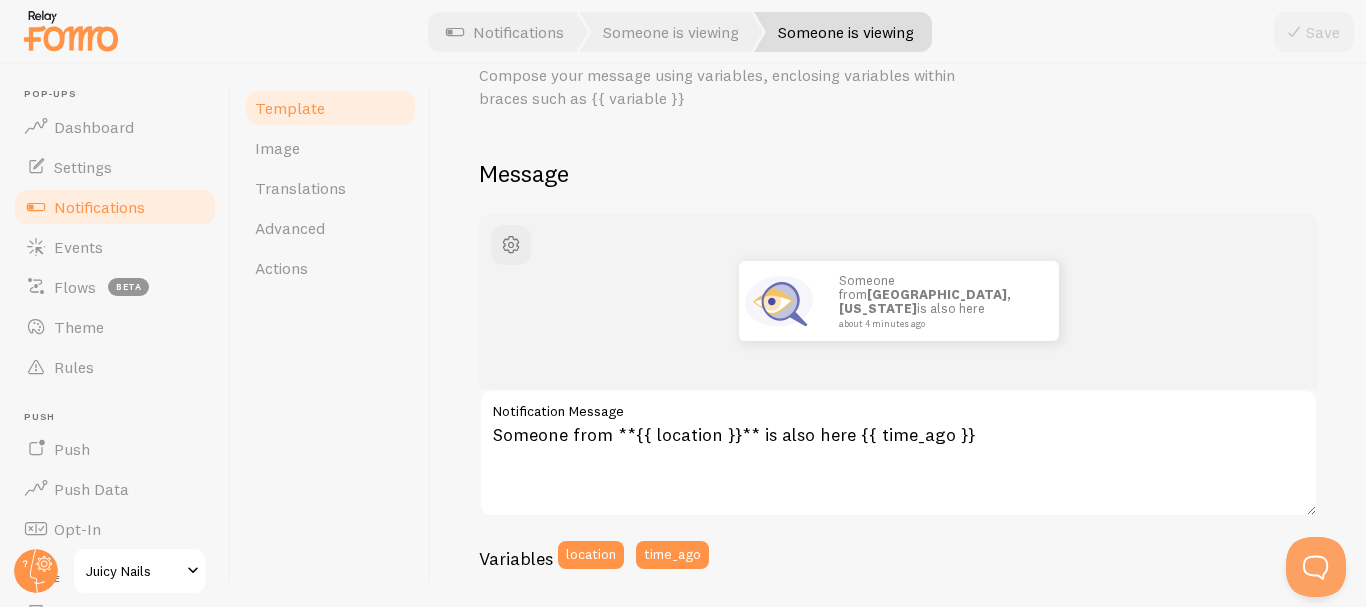 scroll, scrollTop: 0, scrollLeft: 0, axis: both 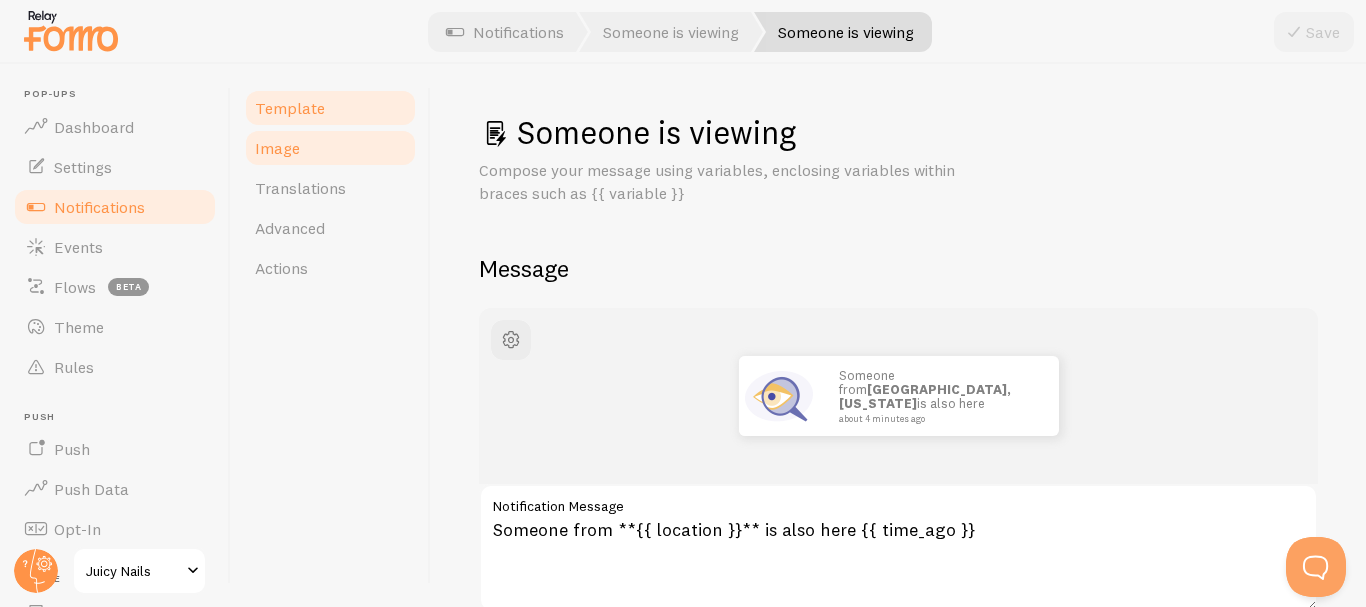 click on "Image" at bounding box center [330, 148] 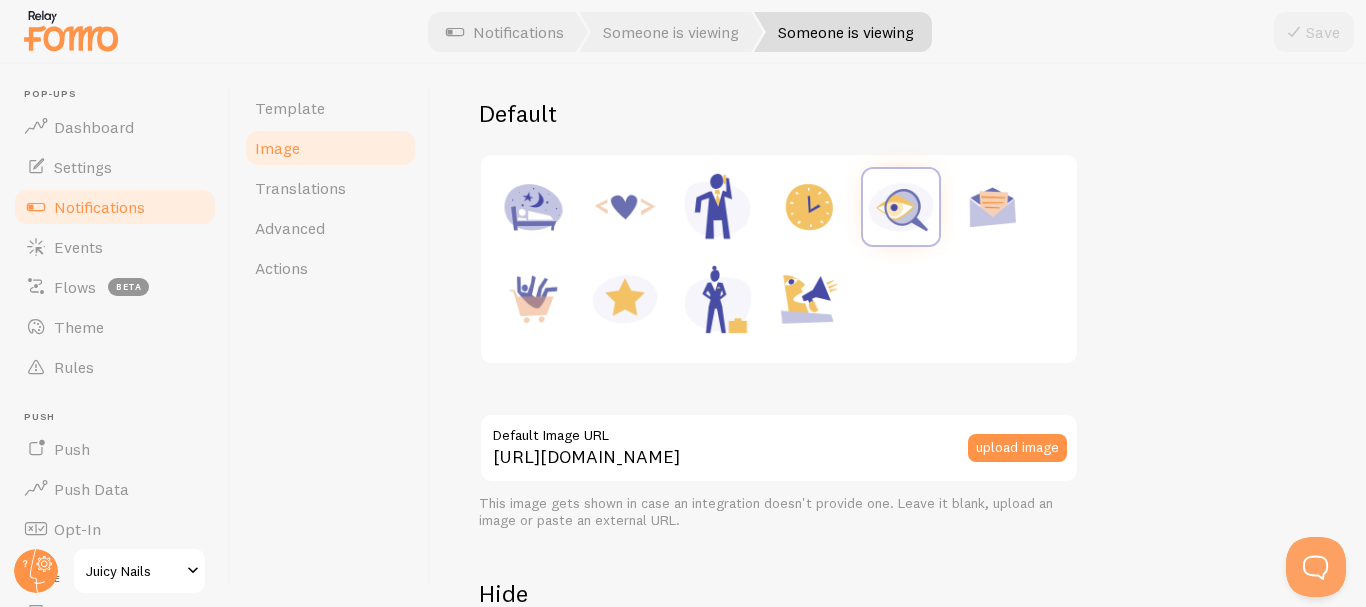 scroll, scrollTop: 488, scrollLeft: 0, axis: vertical 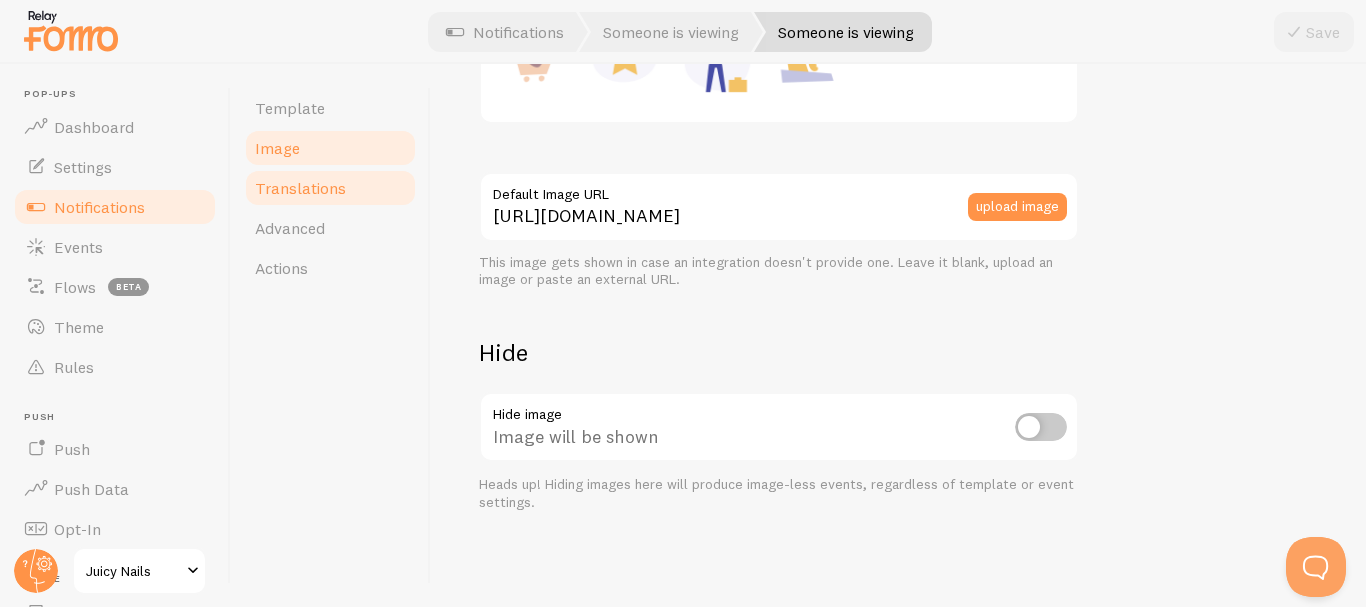 click on "Translations" at bounding box center [300, 188] 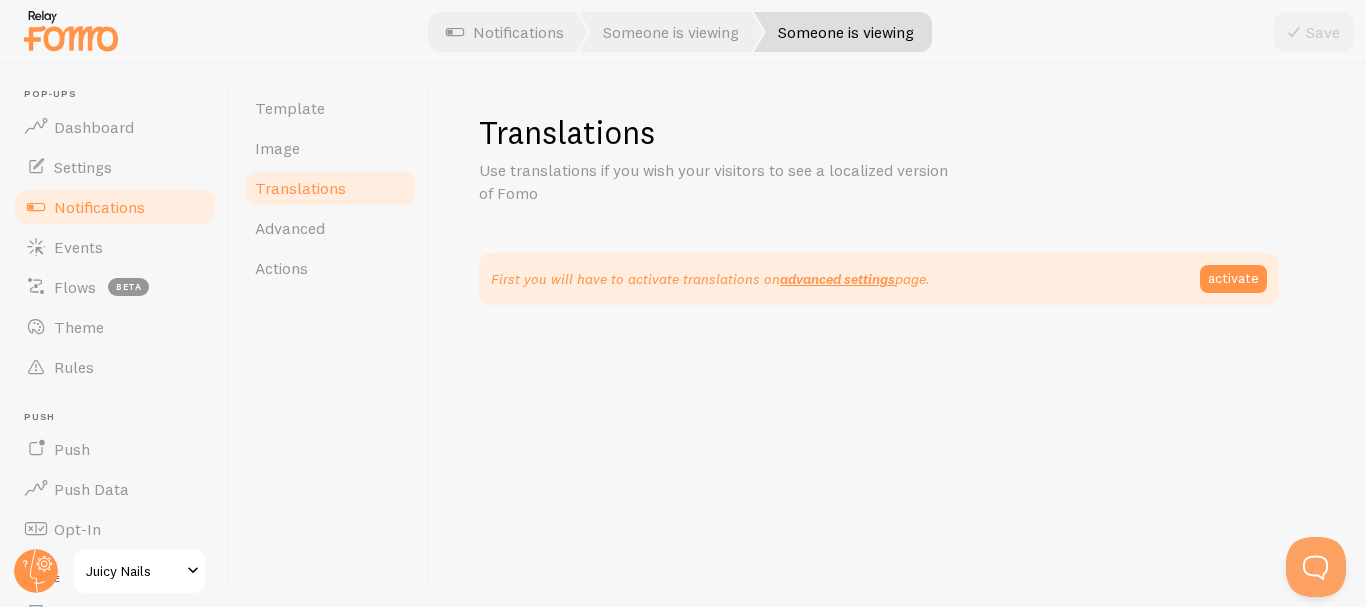 scroll, scrollTop: 0, scrollLeft: 0, axis: both 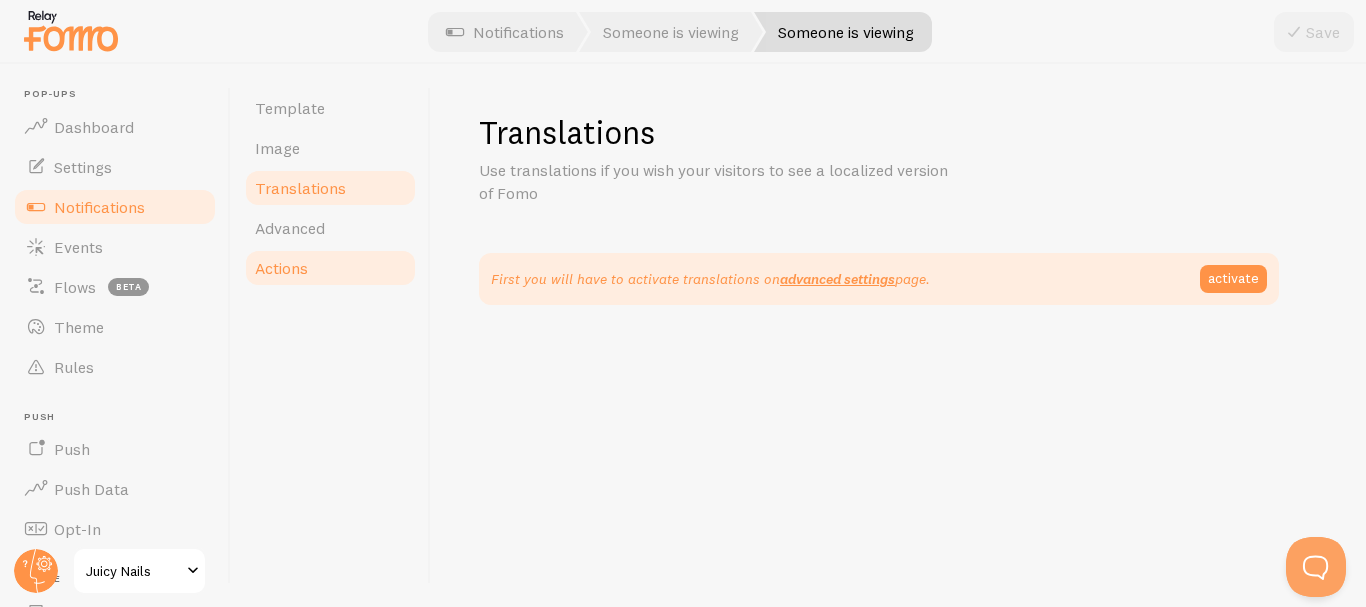 click on "Actions" at bounding box center (330, 268) 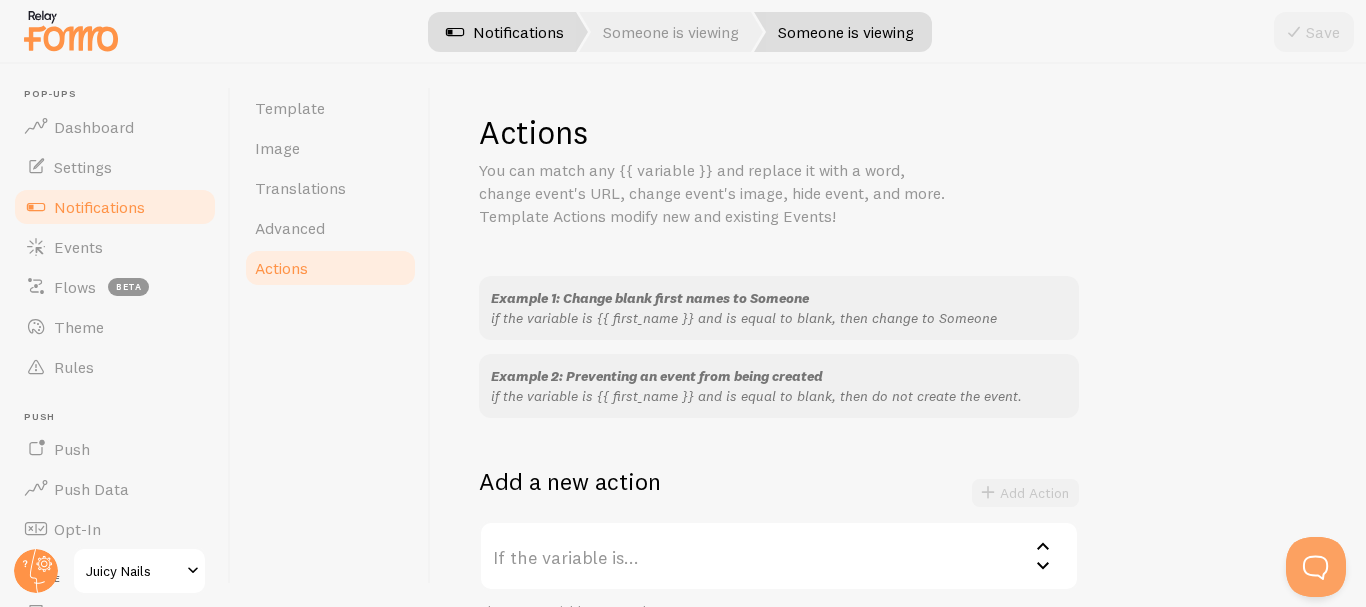 click on "Notifications" at bounding box center (505, 32) 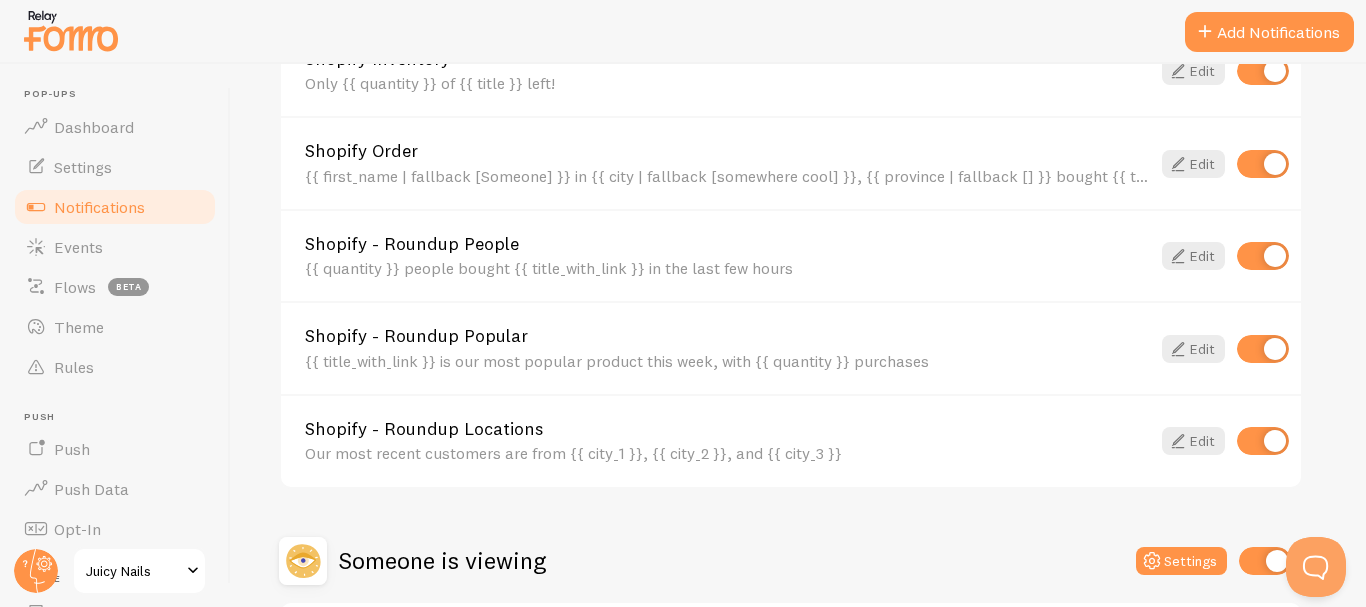 scroll, scrollTop: 0, scrollLeft: 0, axis: both 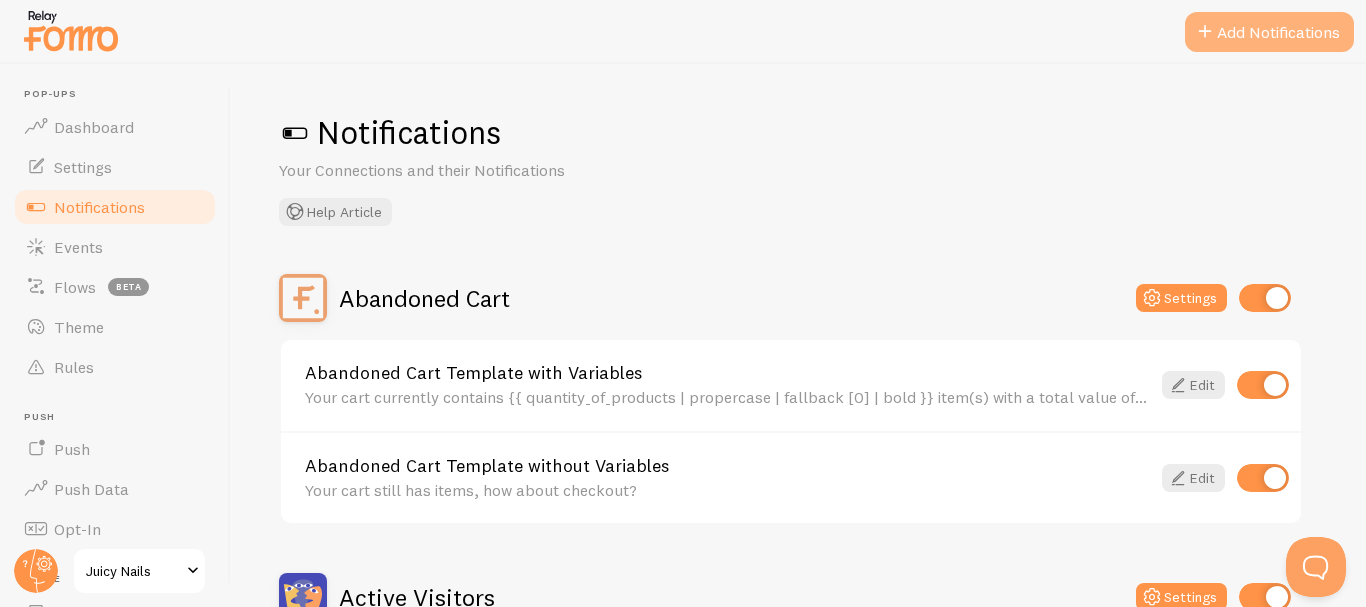 click on "Add Notifications" at bounding box center [1269, 32] 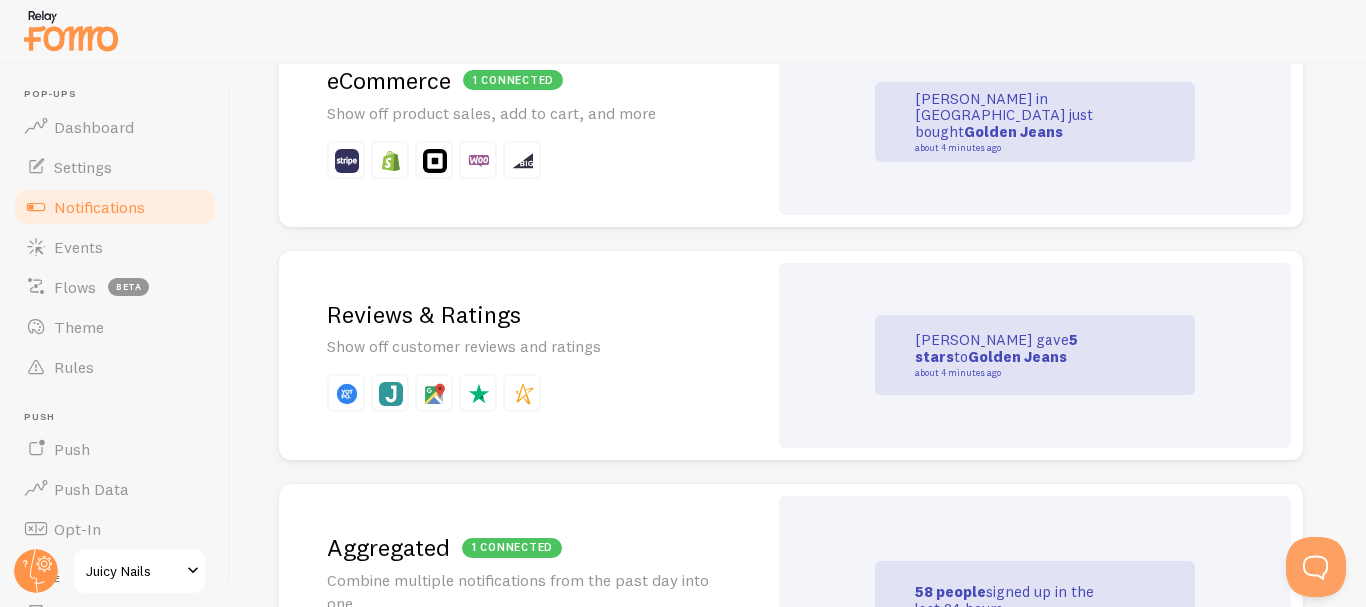 scroll, scrollTop: 0, scrollLeft: 0, axis: both 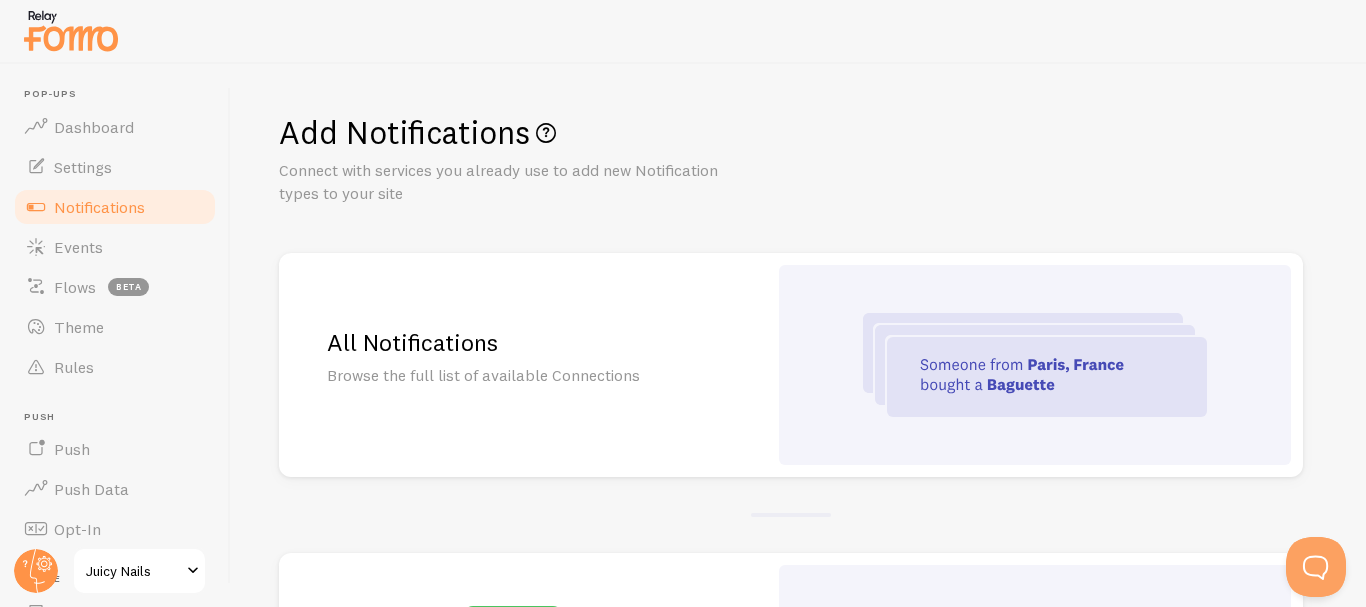 click at bounding box center (1035, 365) 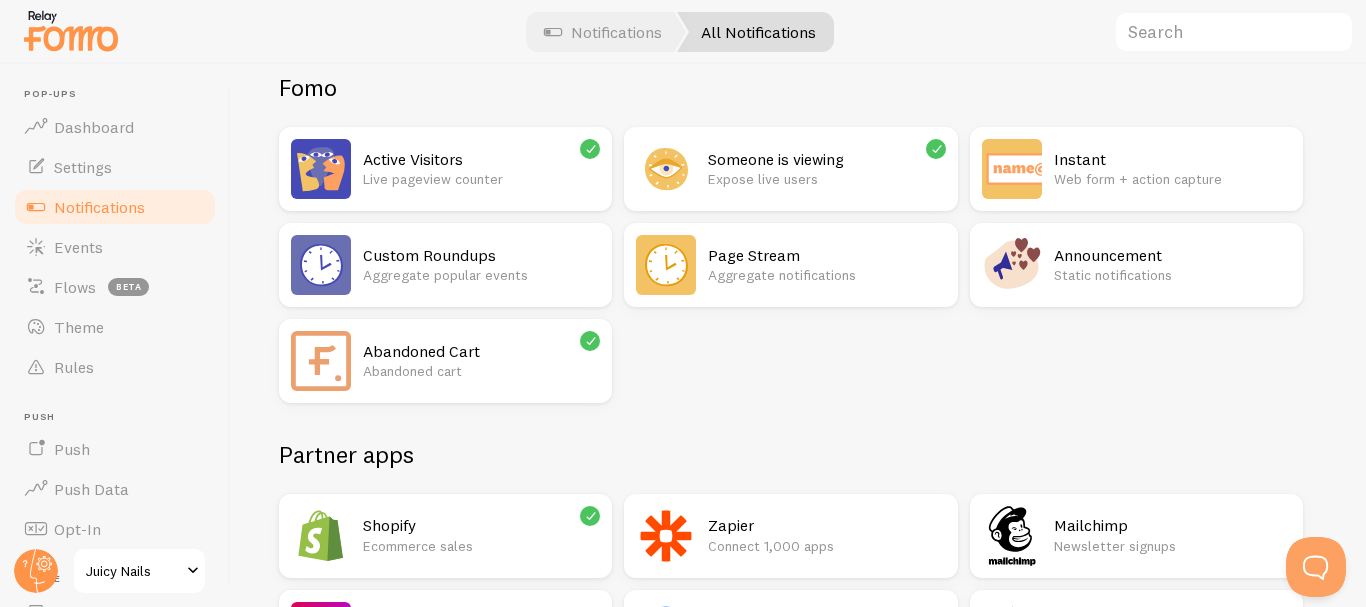 scroll, scrollTop: 0, scrollLeft: 0, axis: both 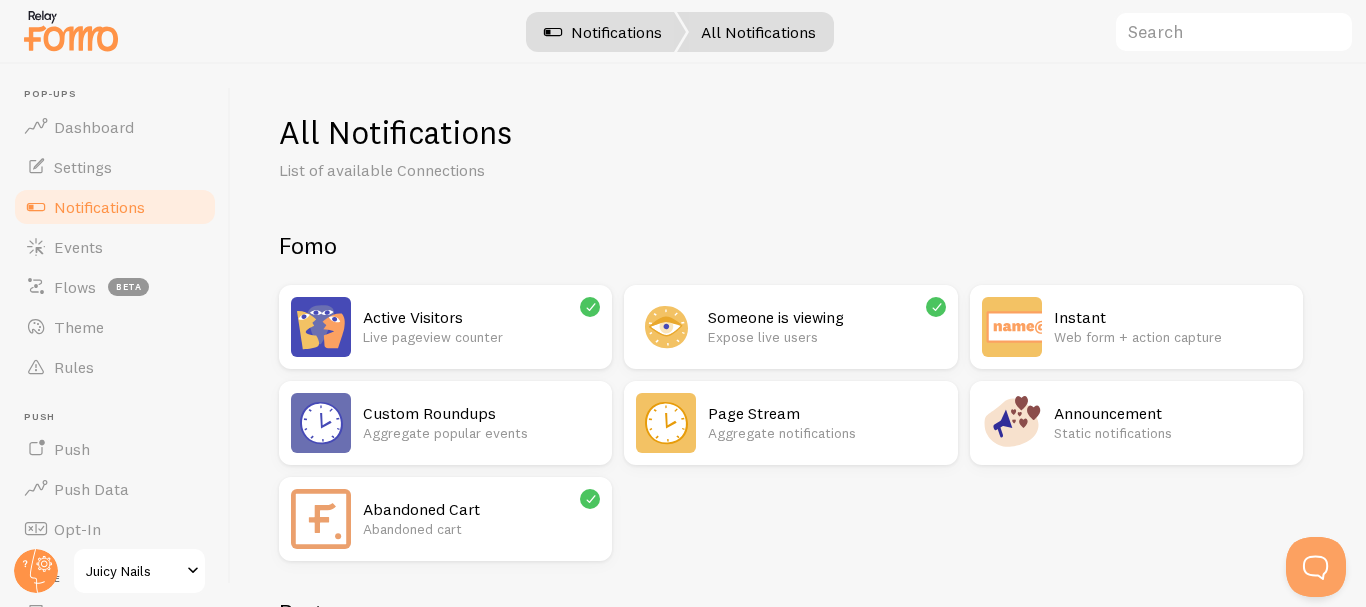 click on "Notifications" at bounding box center (603, 32) 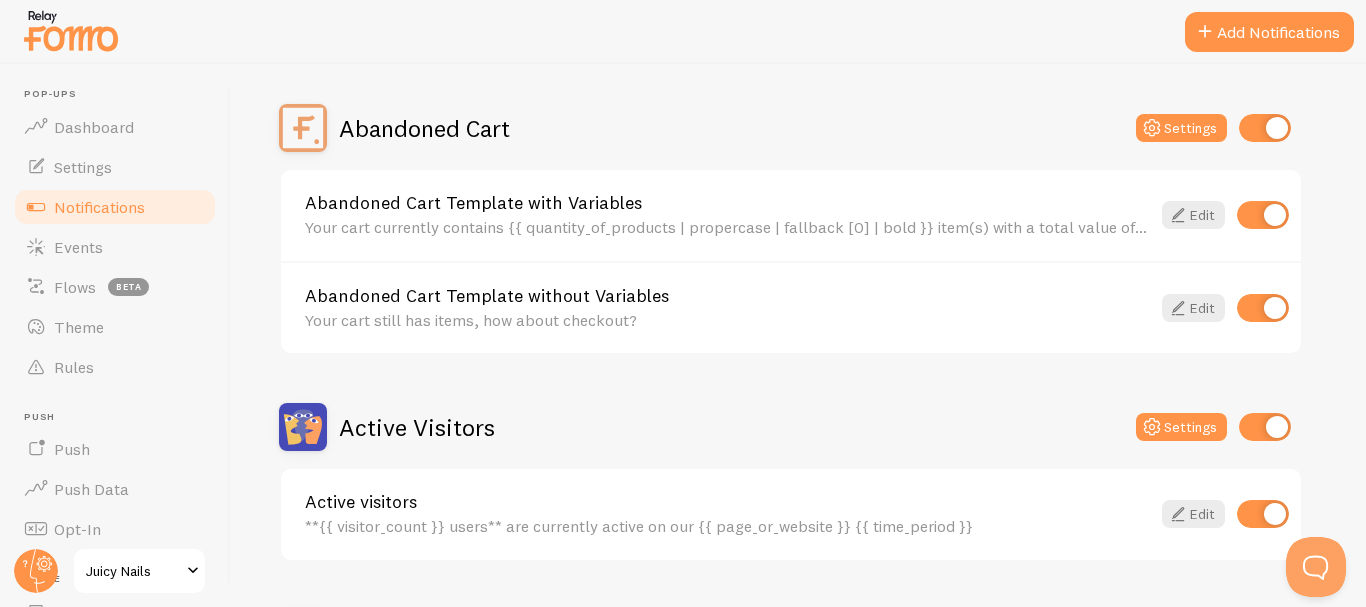scroll, scrollTop: 174, scrollLeft: 0, axis: vertical 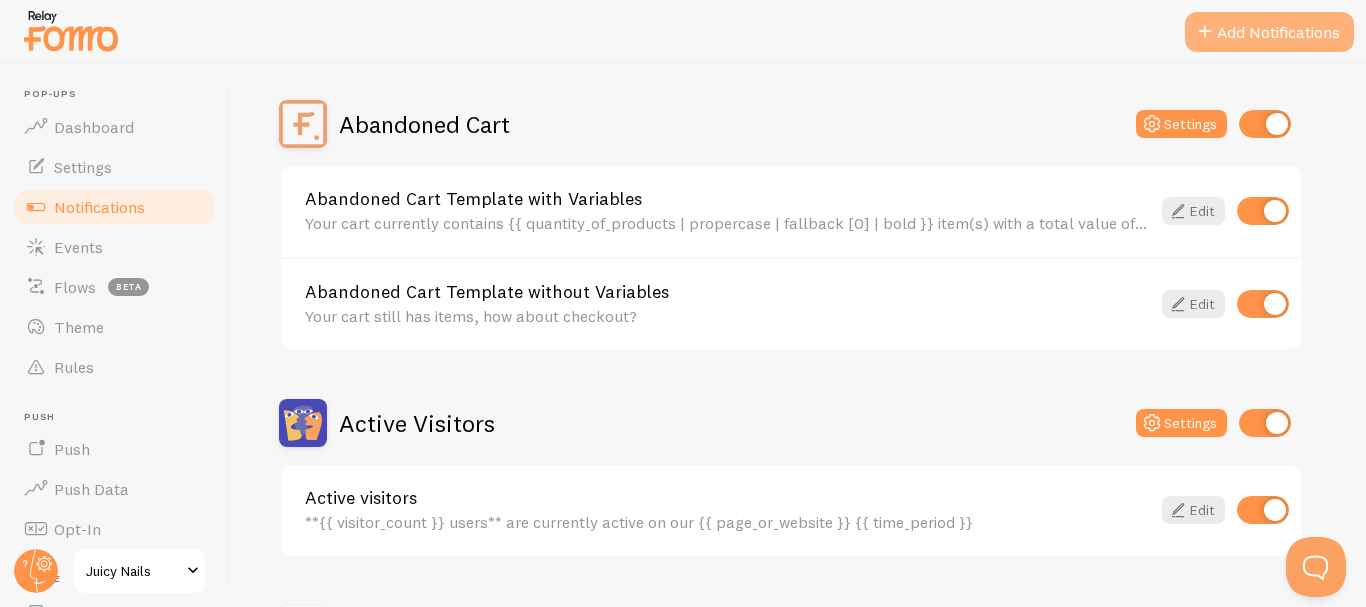 click on "Add Notifications" at bounding box center [1269, 32] 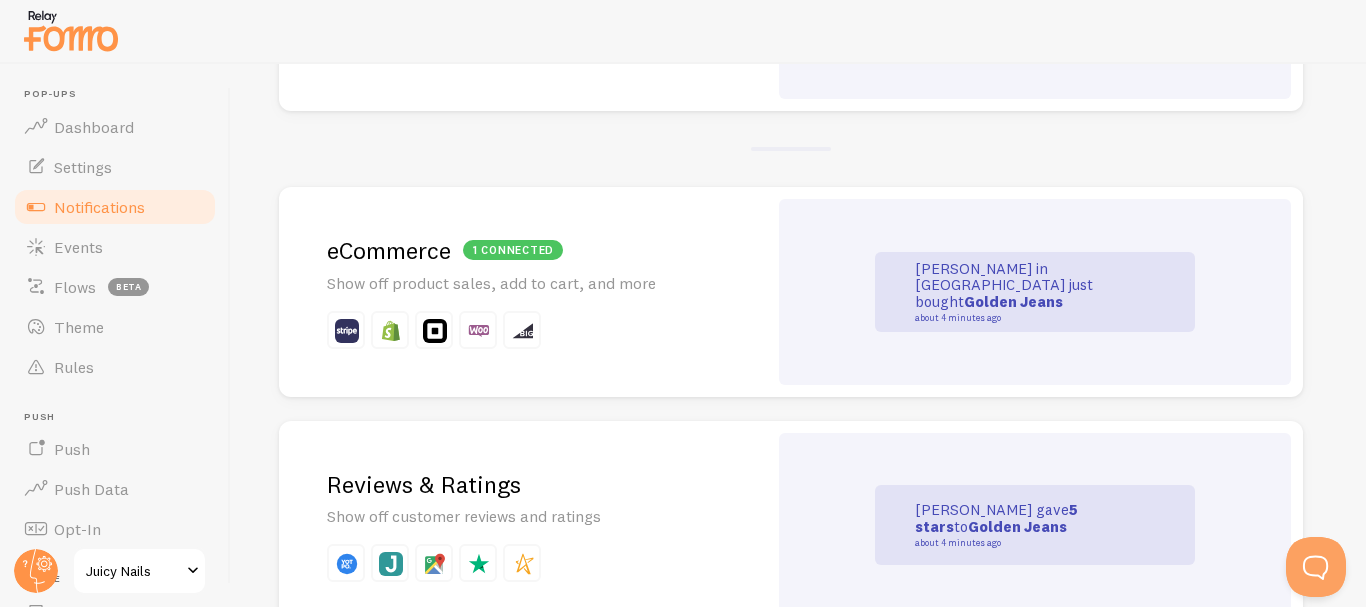 scroll, scrollTop: 165, scrollLeft: 0, axis: vertical 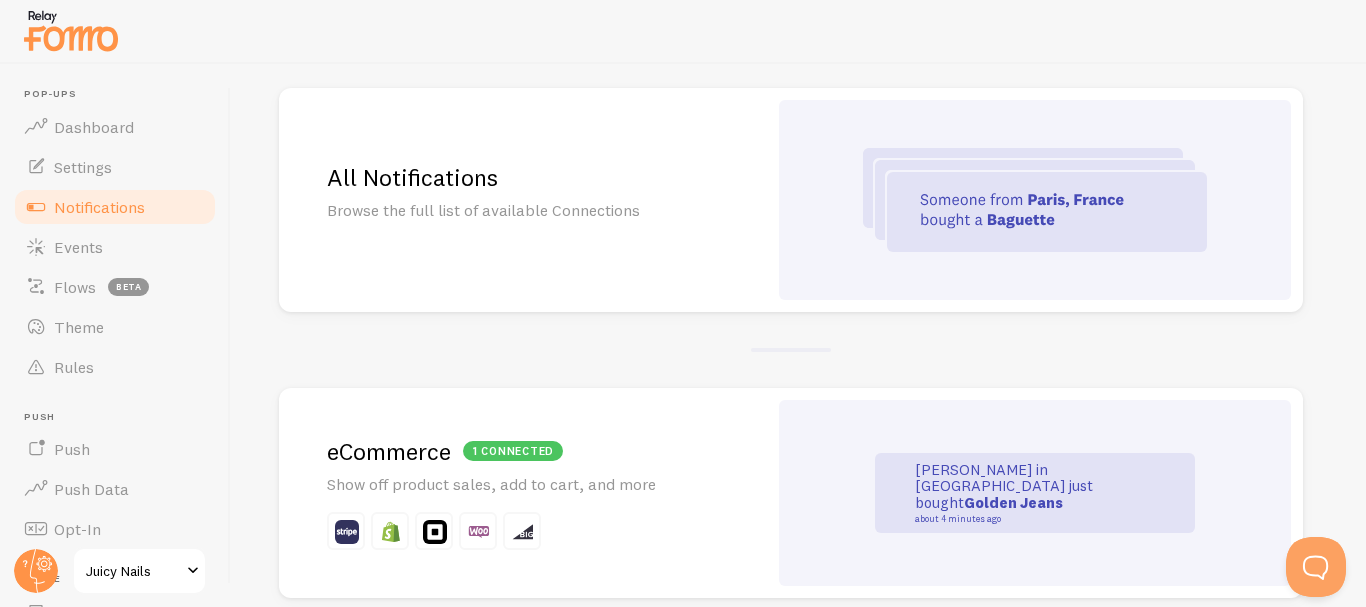 click on "John in San Francisco just bought  Golden Jeans   about 4 minutes ago" at bounding box center (1035, 493) 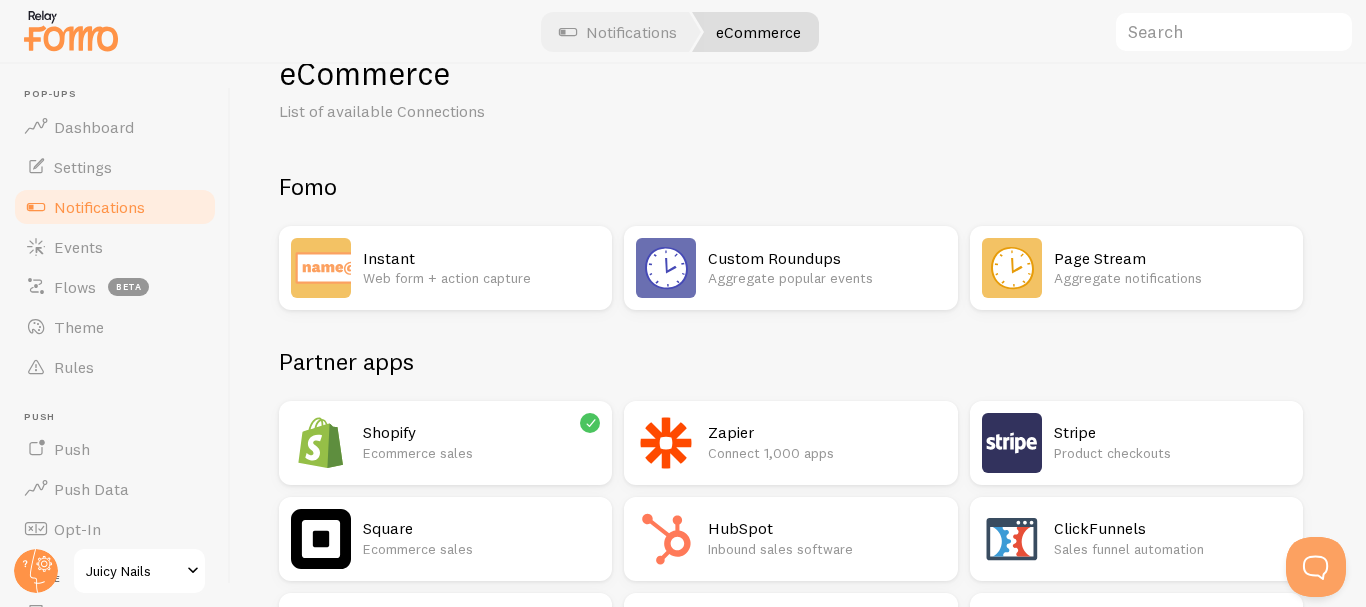 scroll, scrollTop: 60, scrollLeft: 0, axis: vertical 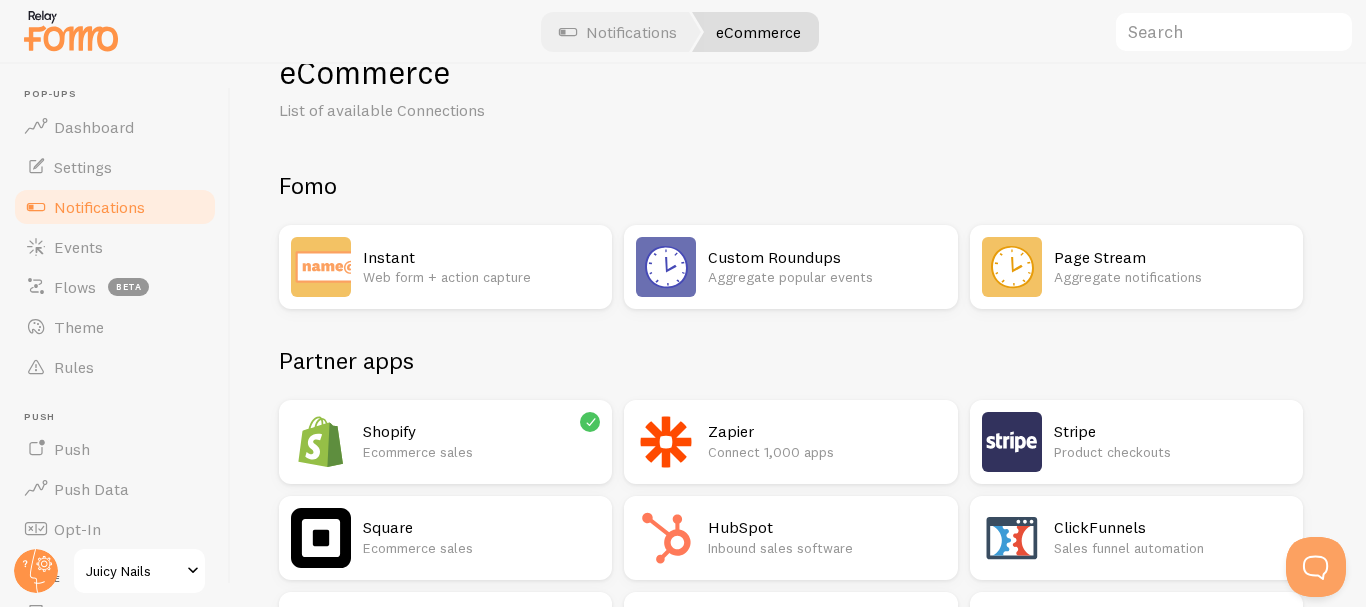 click on "Shopify   Ecommerce sales" at bounding box center (481, 442) 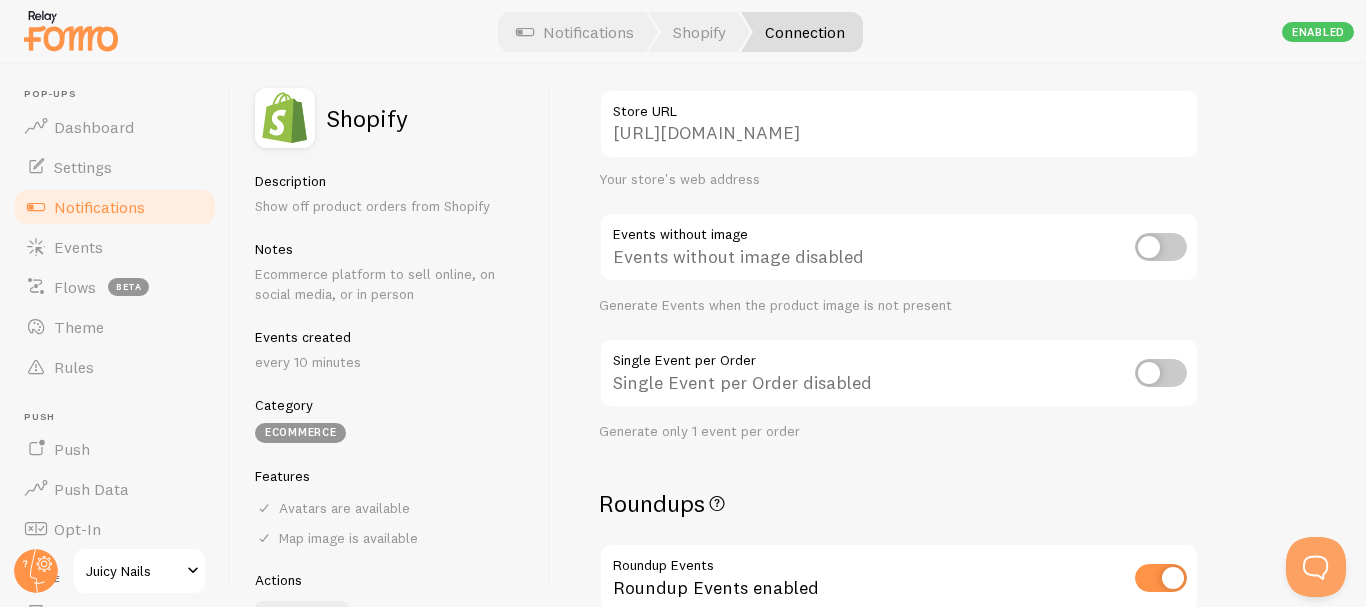 scroll, scrollTop: 0, scrollLeft: 0, axis: both 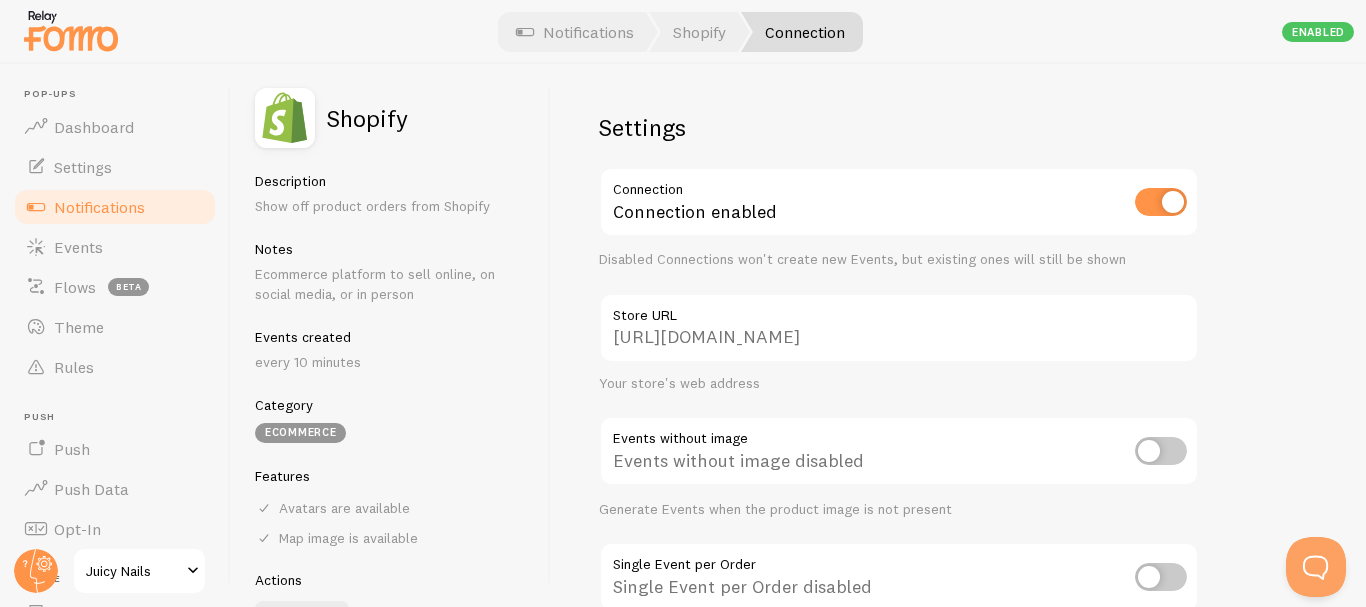 click at bounding box center [683, 32] 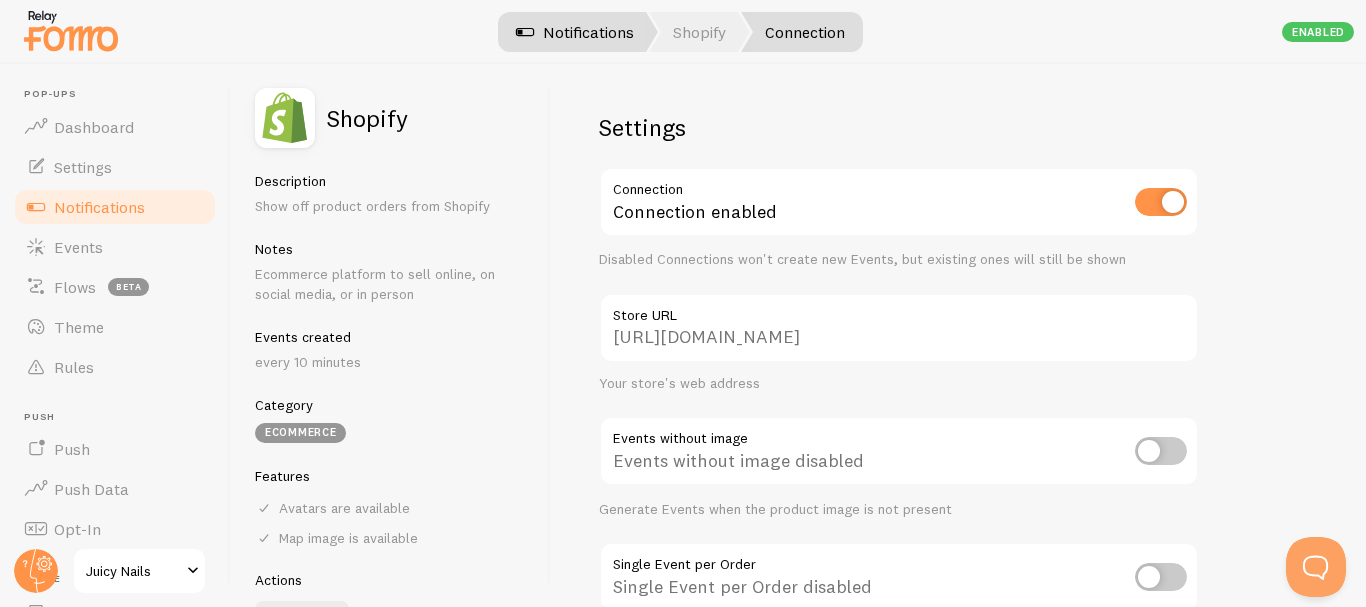 click on "Notifications" at bounding box center [575, 32] 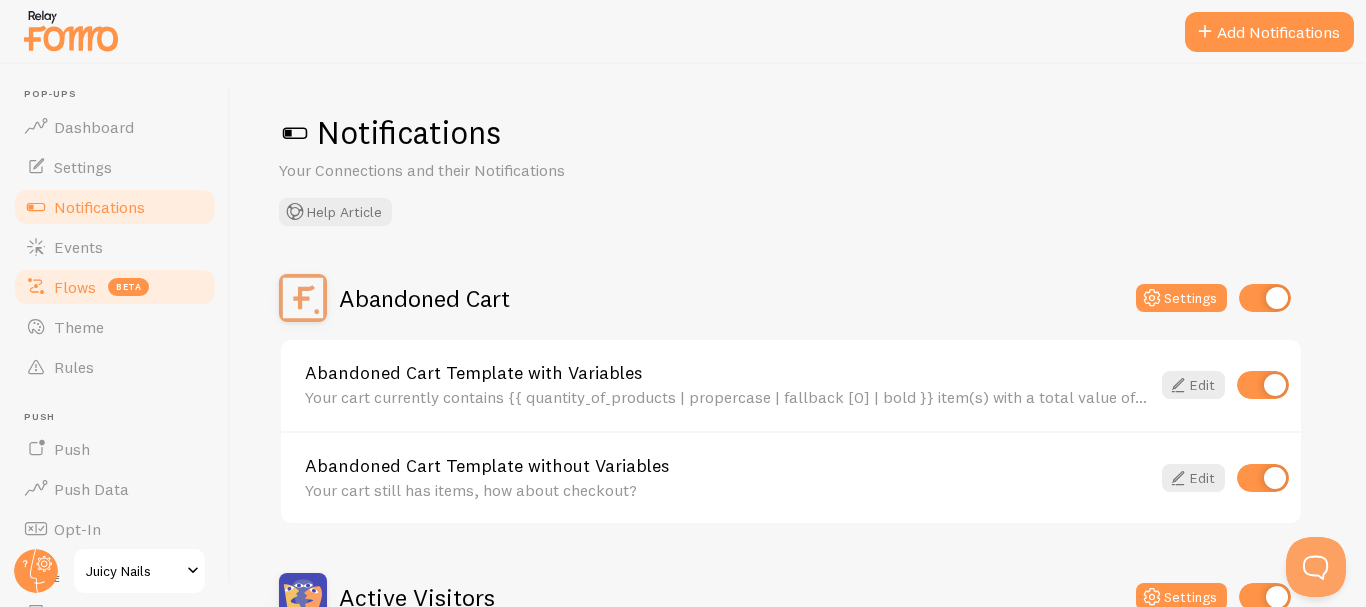 scroll, scrollTop: 1, scrollLeft: 0, axis: vertical 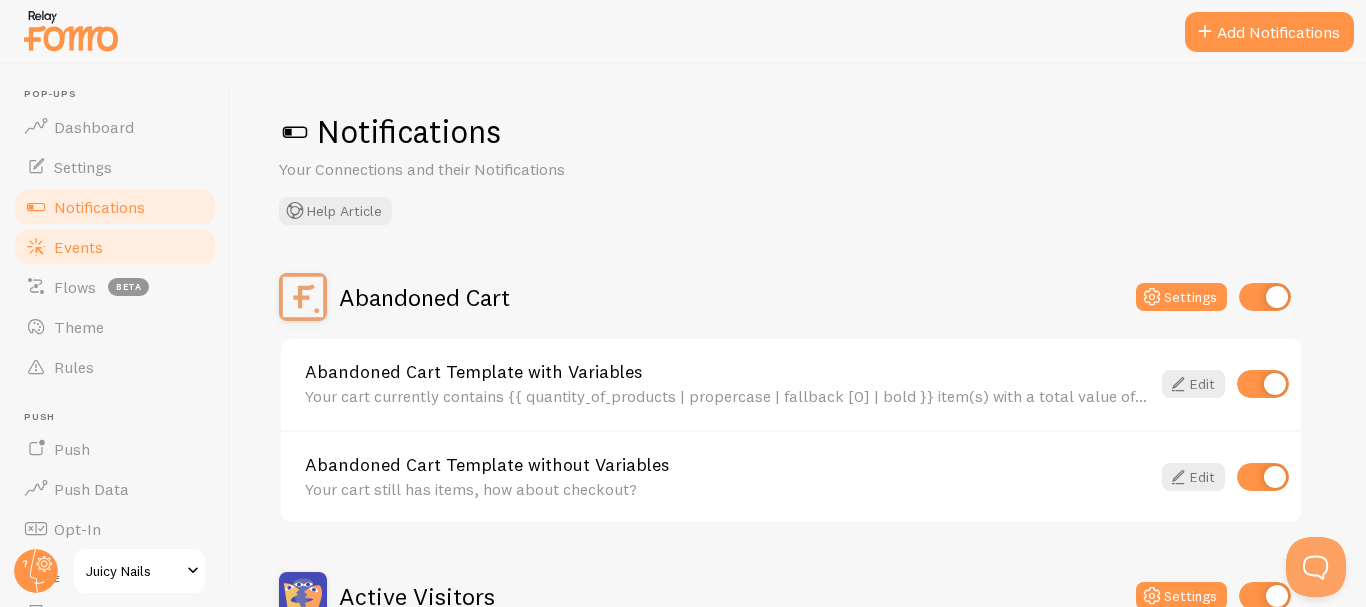 click on "Events" at bounding box center [115, 247] 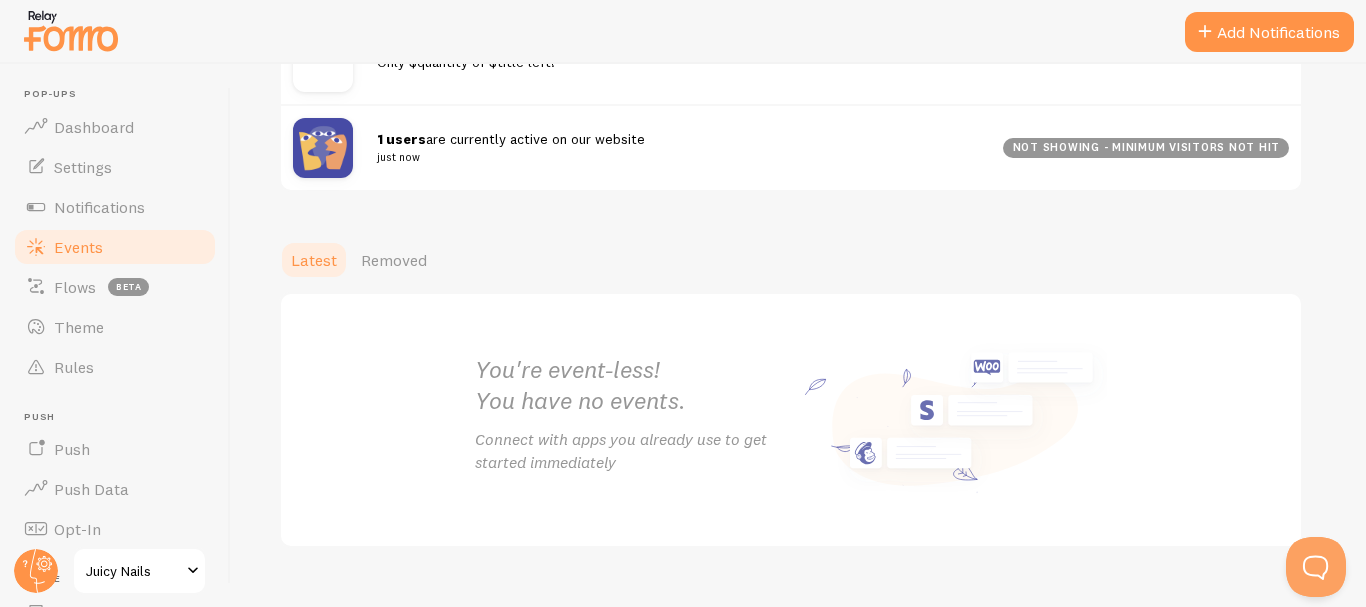 scroll, scrollTop: 371, scrollLeft: 0, axis: vertical 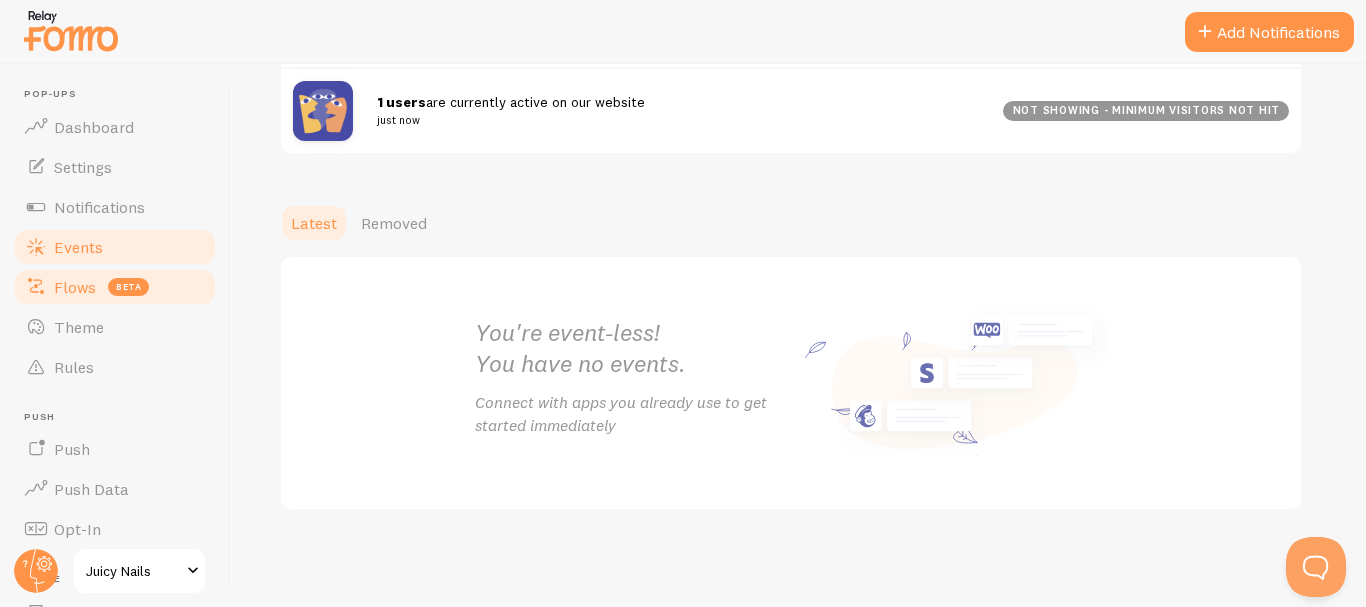 click on "Flows
beta" at bounding box center (115, 287) 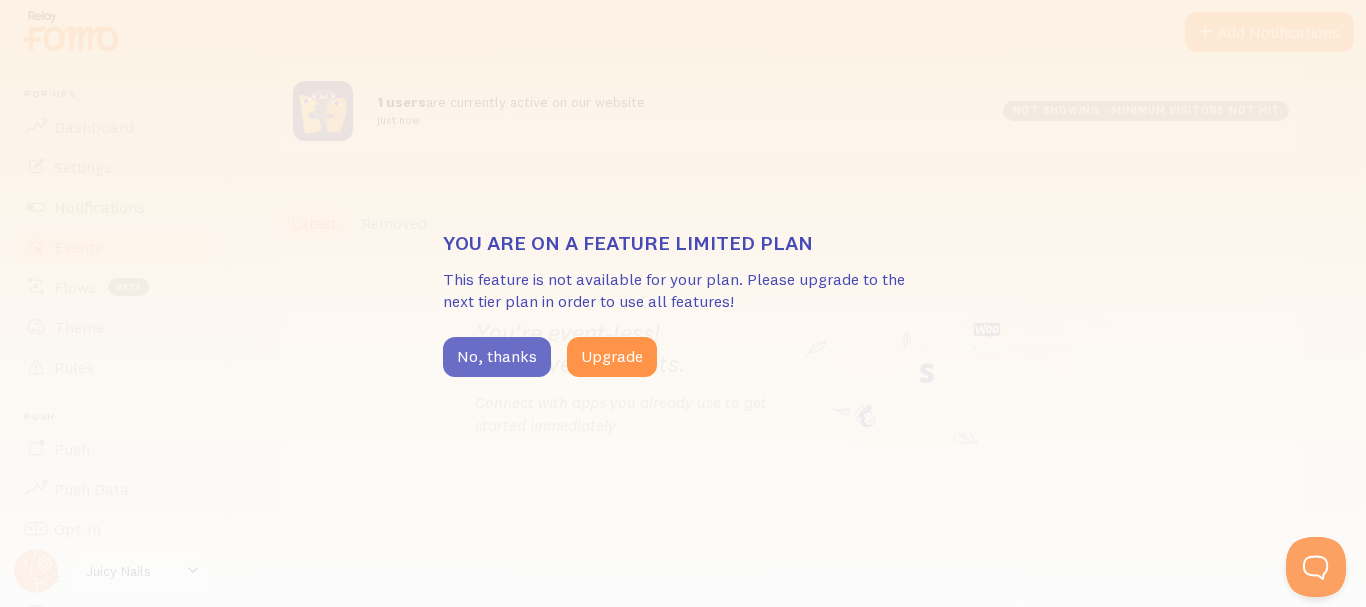 click on "No, thanks" at bounding box center (497, 357) 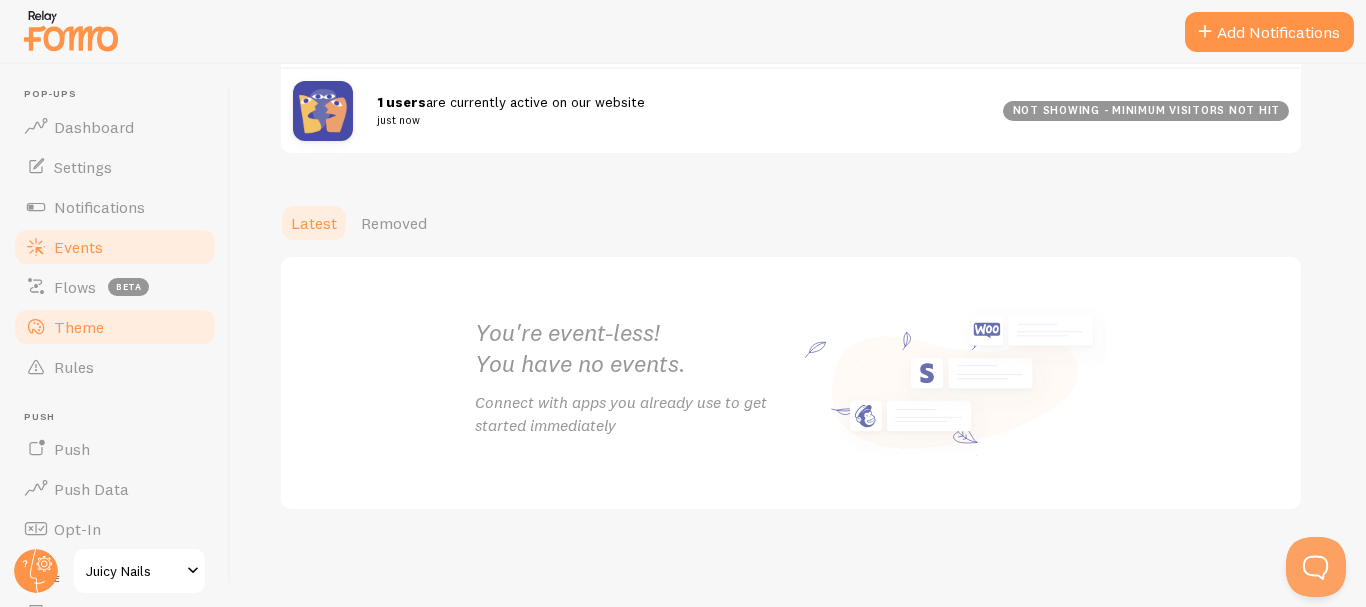 click on "Theme" at bounding box center [115, 327] 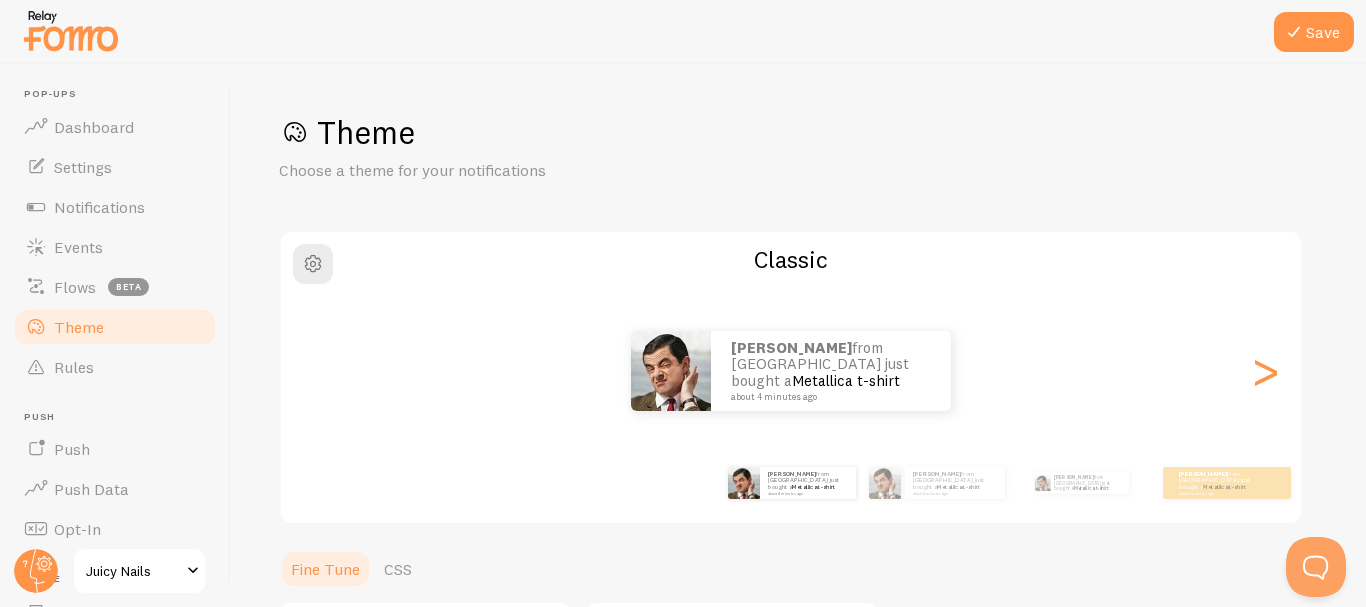 scroll, scrollTop: 15, scrollLeft: 0, axis: vertical 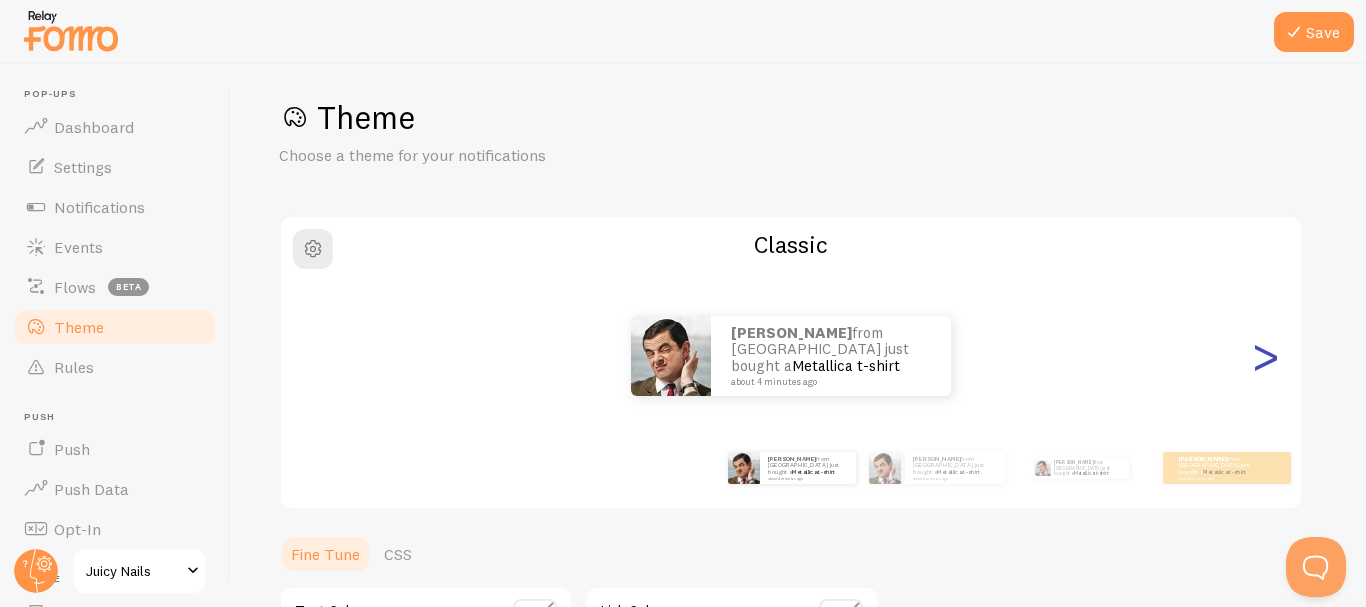 click on ">" at bounding box center (1265, 356) 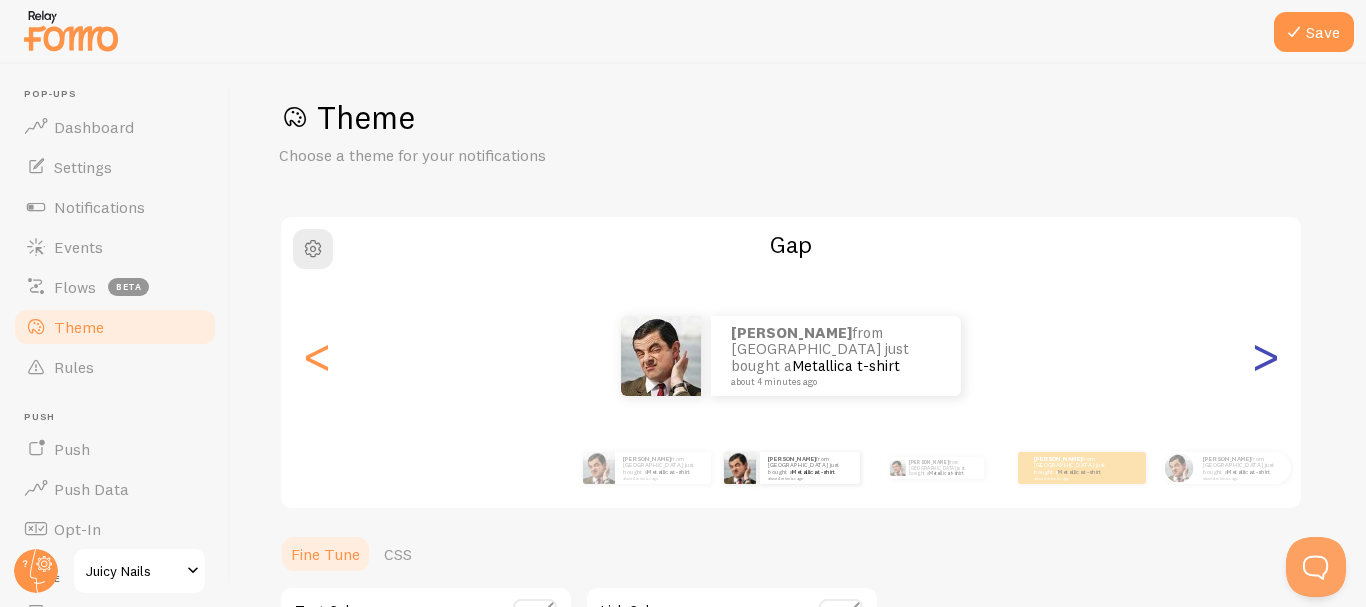 click on ">" at bounding box center [1265, 356] 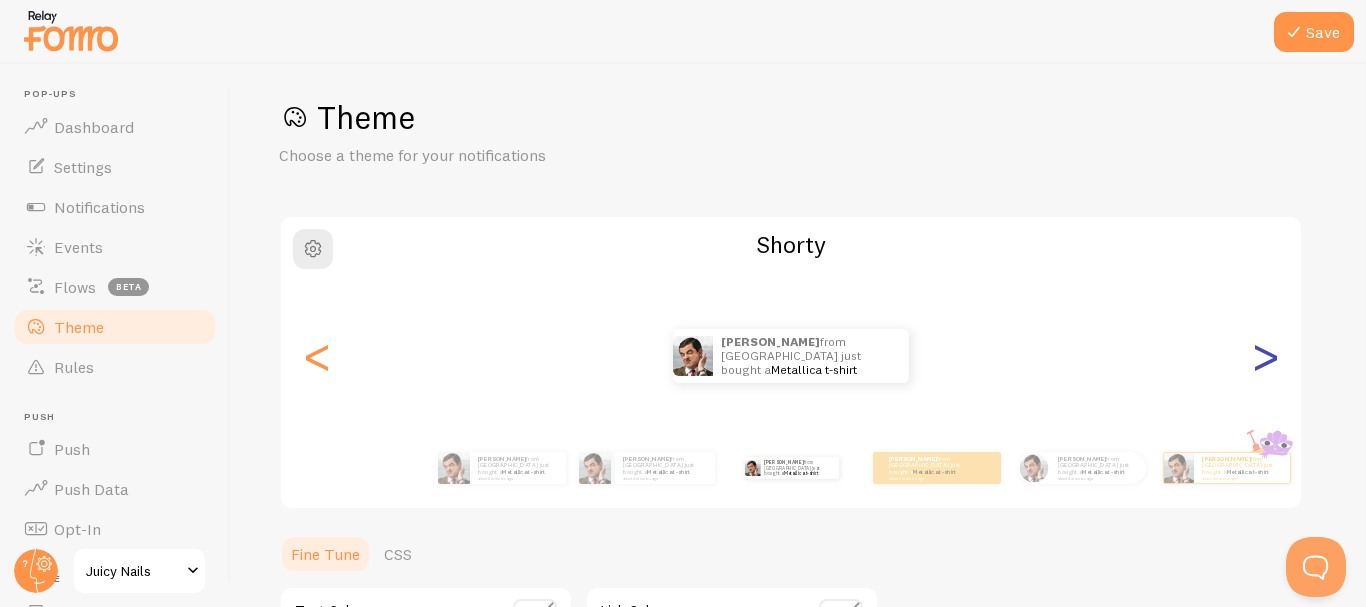 click on ">" at bounding box center [1265, 356] 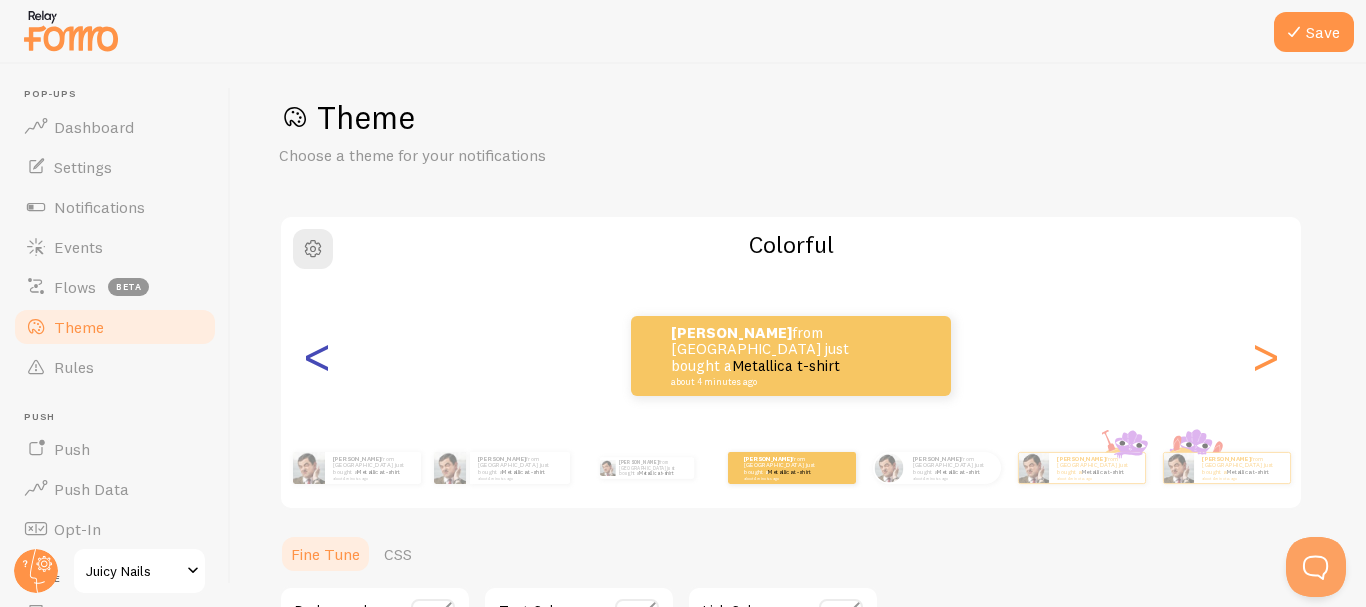 click on "<" at bounding box center (317, 356) 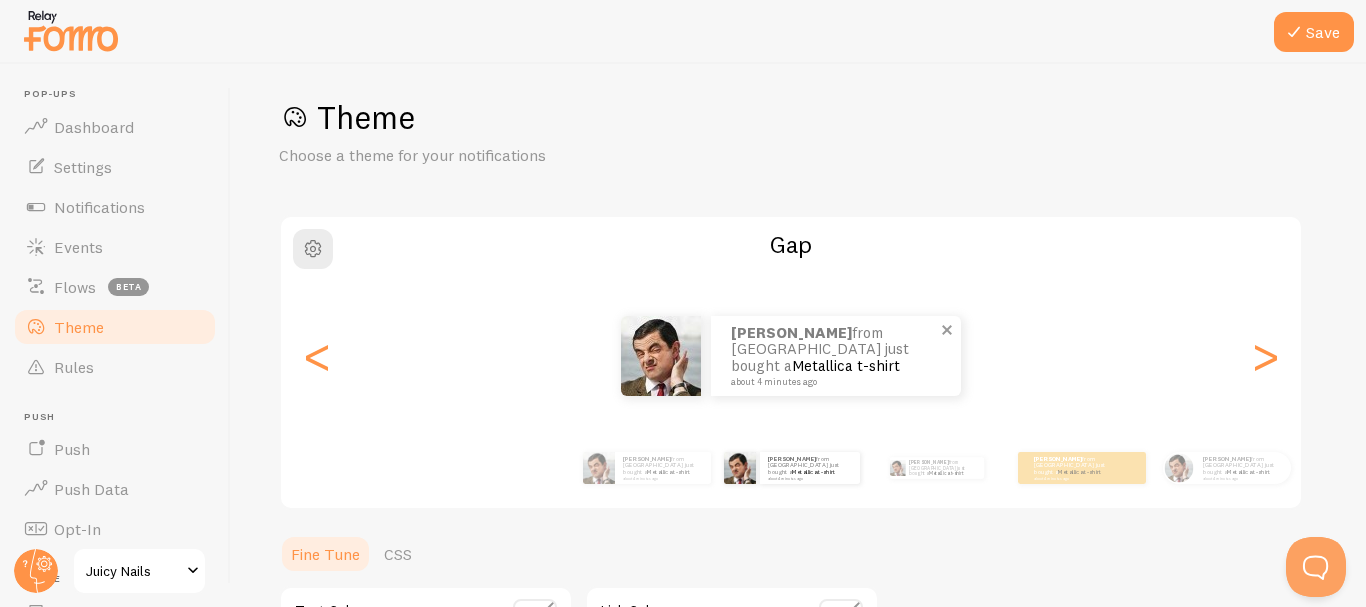 click on "Metallica t-shirt" at bounding box center [846, 365] 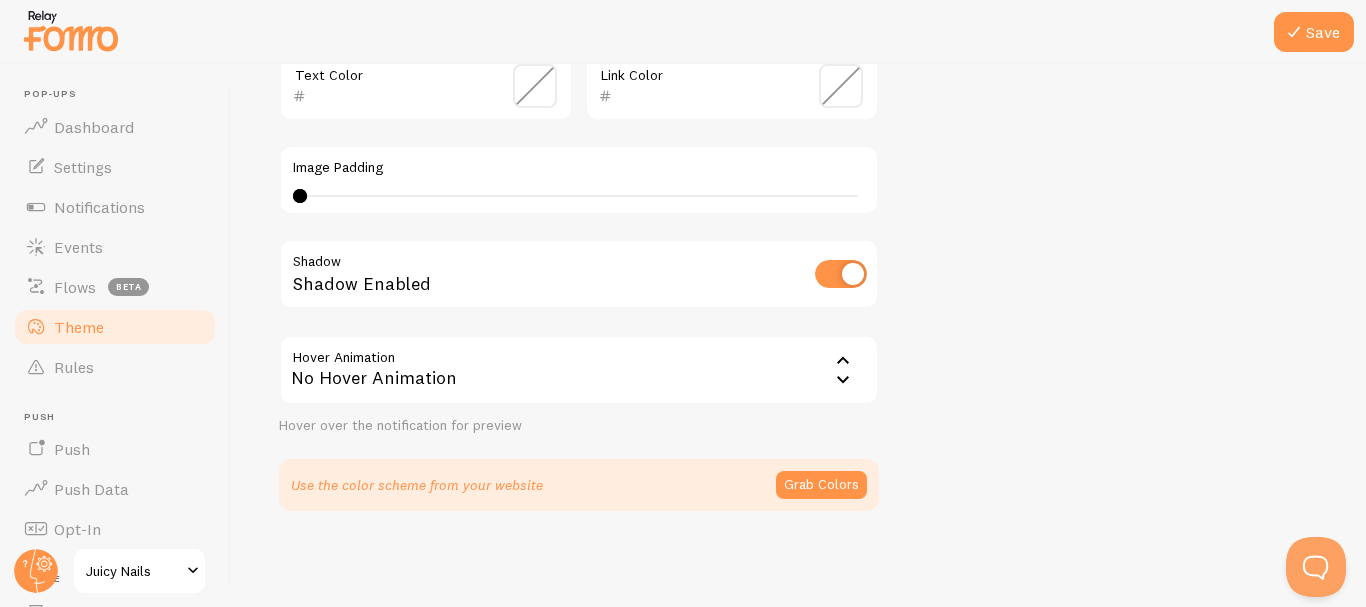 scroll, scrollTop: 0, scrollLeft: 0, axis: both 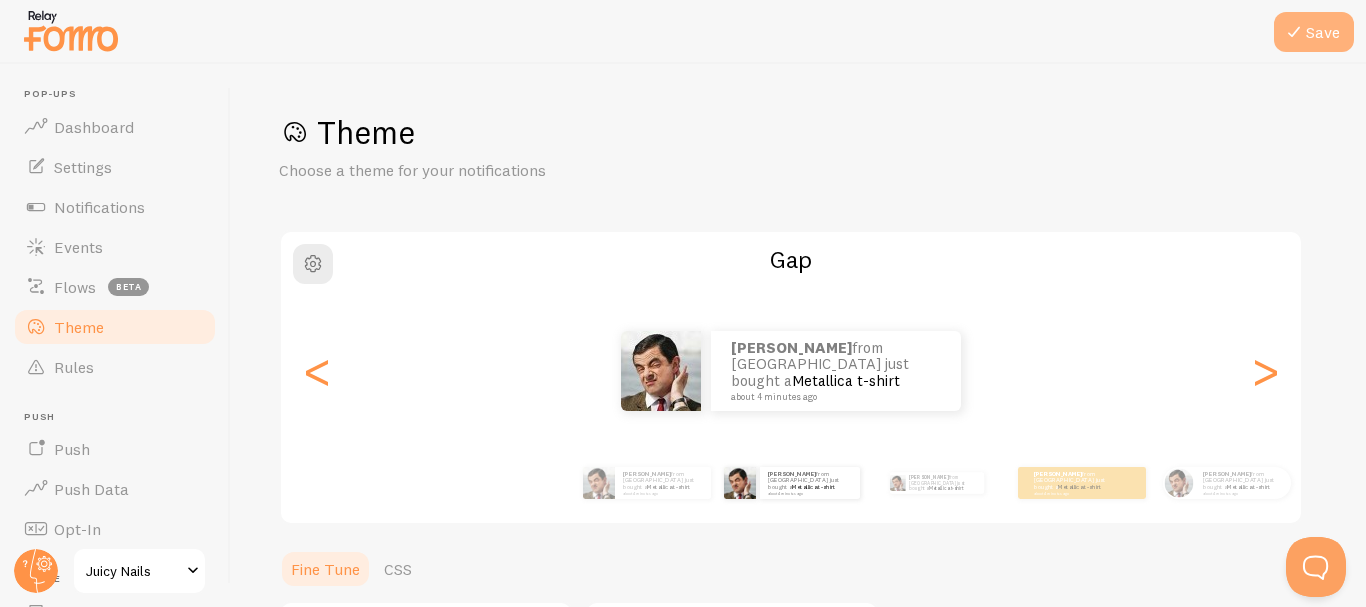 click on "Save" at bounding box center [1314, 32] 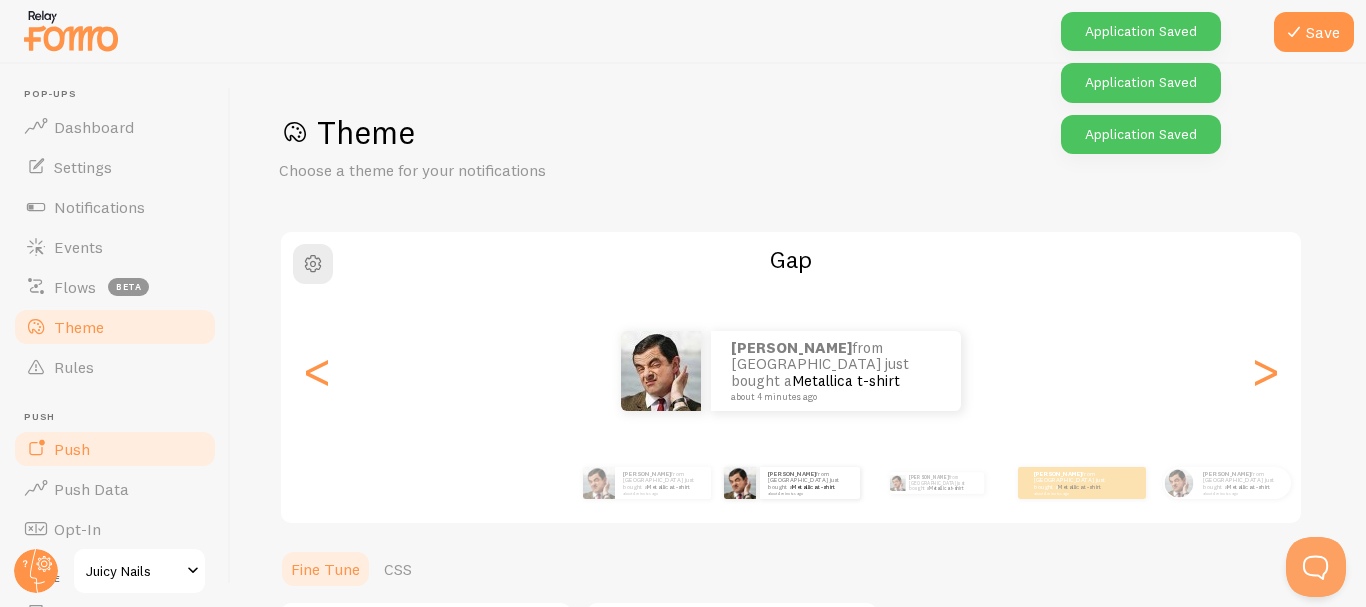 click on "Push" at bounding box center [72, 449] 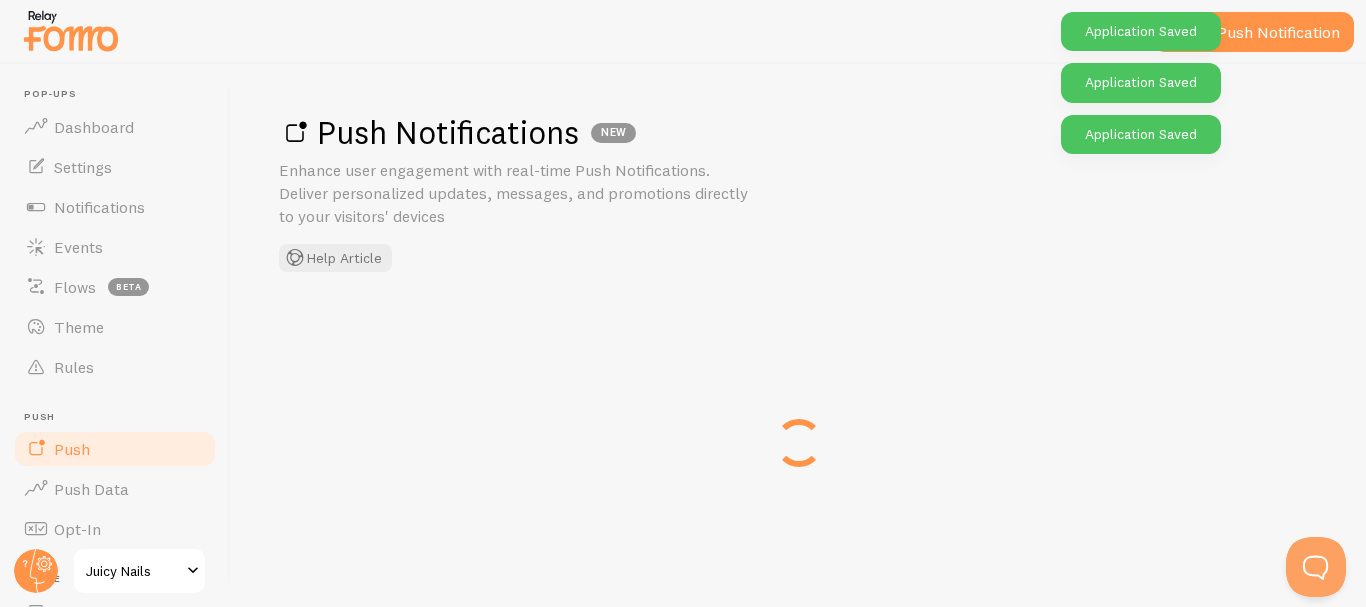 click on "Push" at bounding box center [72, 449] 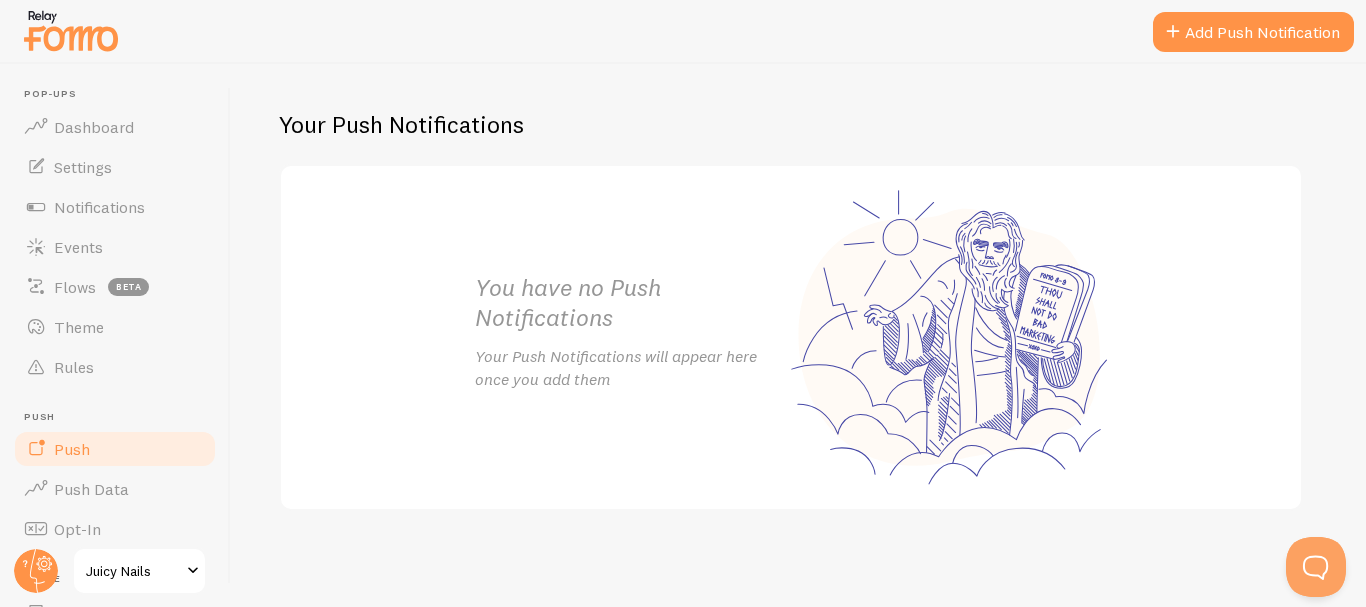 scroll, scrollTop: 0, scrollLeft: 0, axis: both 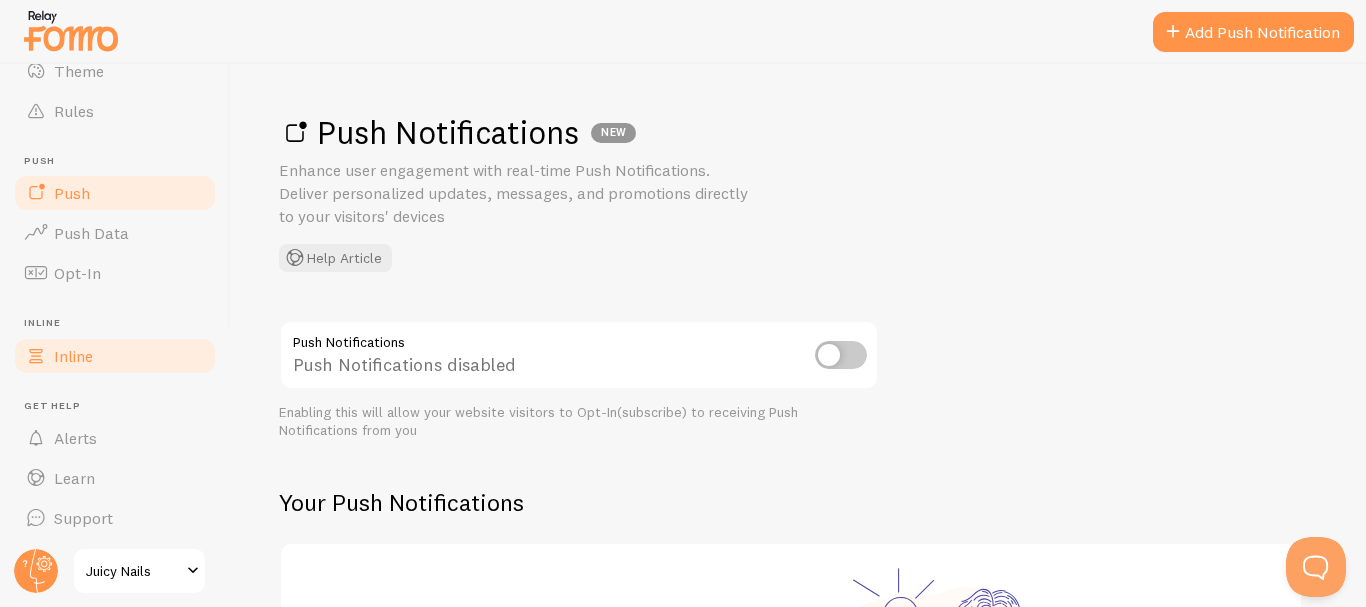 click on "Inline" at bounding box center [115, 356] 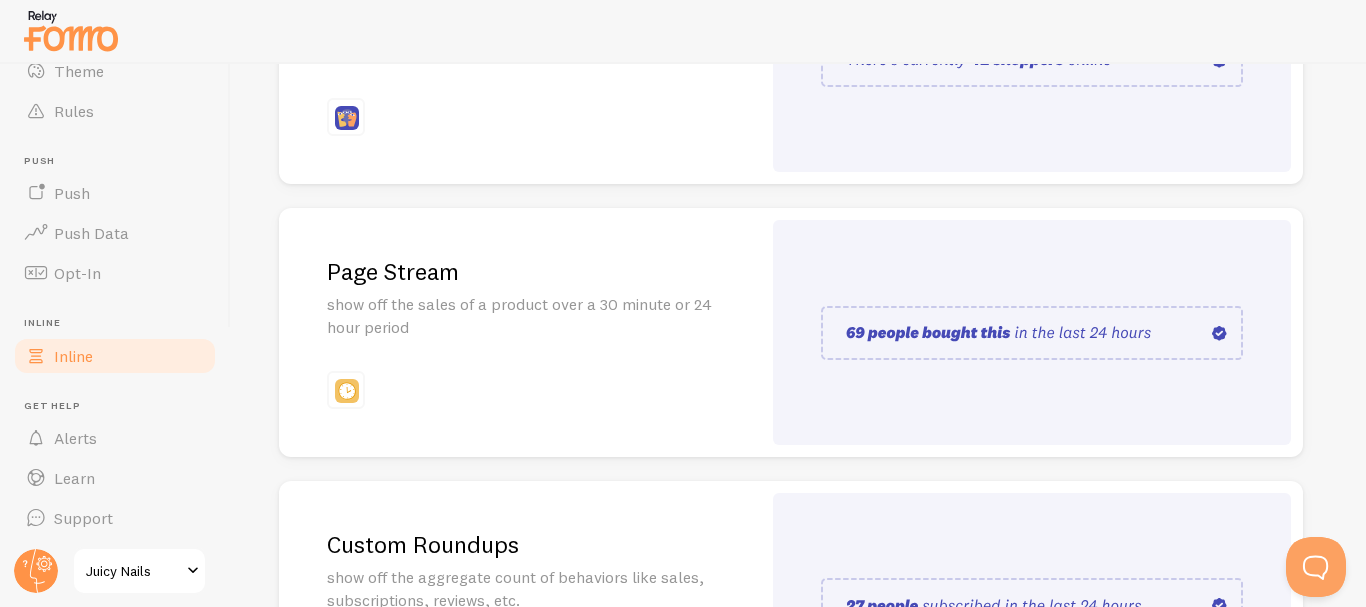 scroll, scrollTop: 602, scrollLeft: 0, axis: vertical 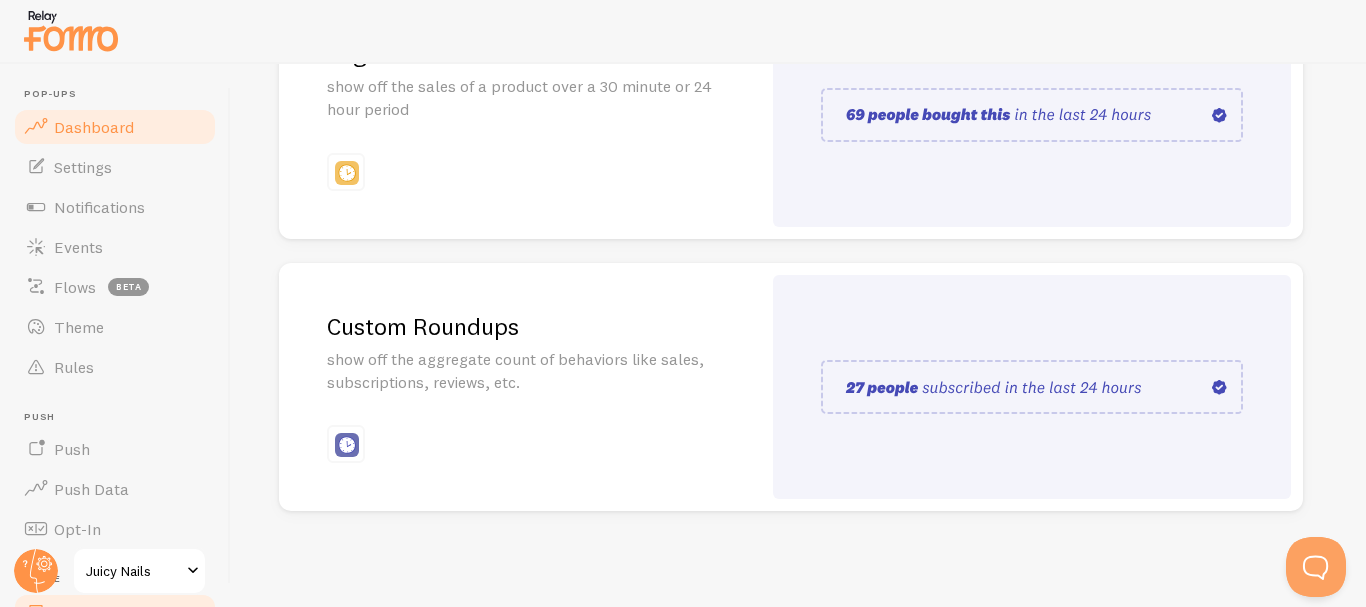 click on "Dashboard" at bounding box center [94, 127] 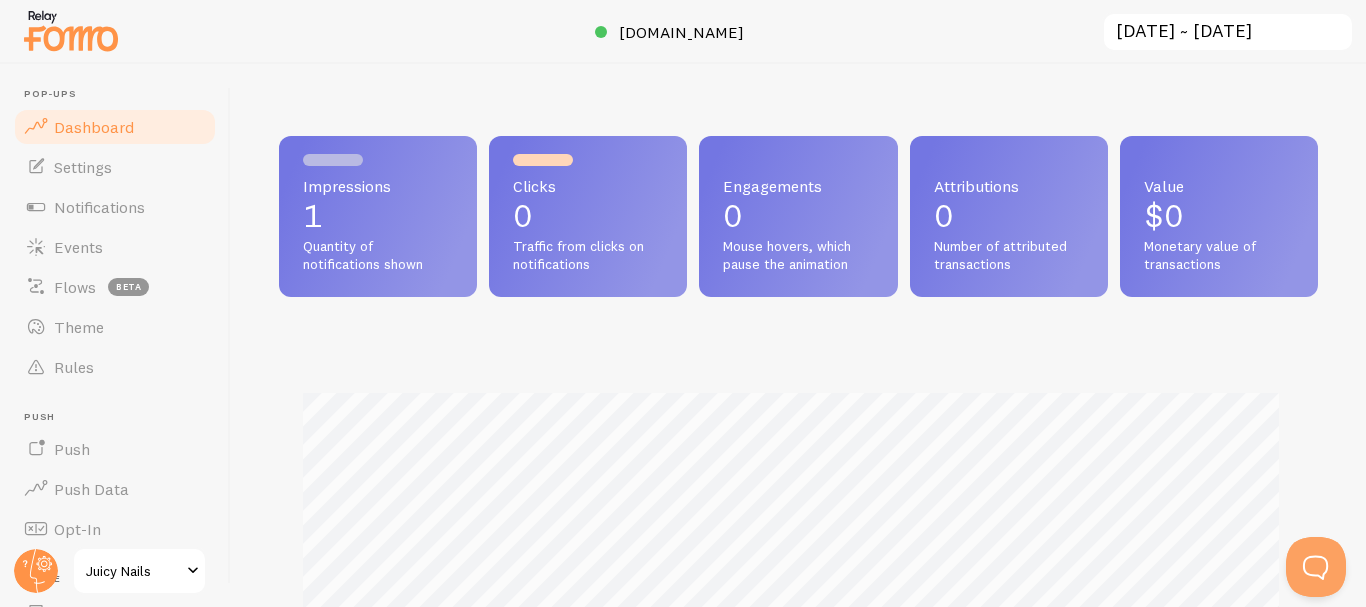 scroll, scrollTop: 0, scrollLeft: 0, axis: both 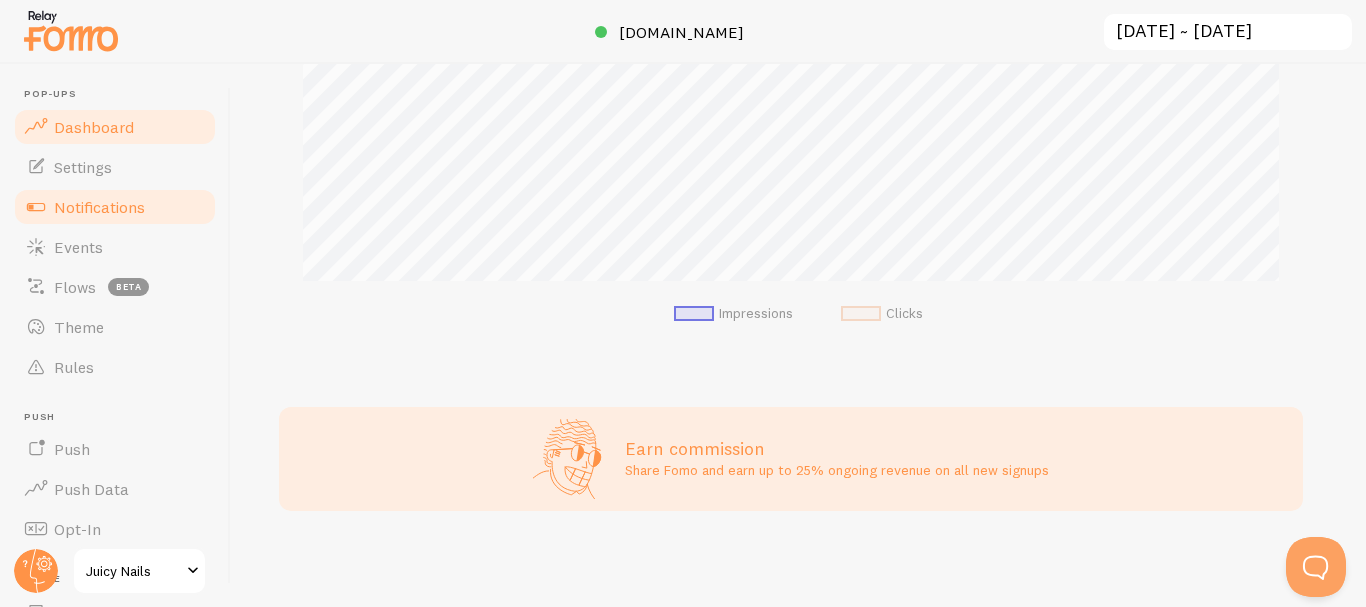 click on "Notifications" at bounding box center (99, 207) 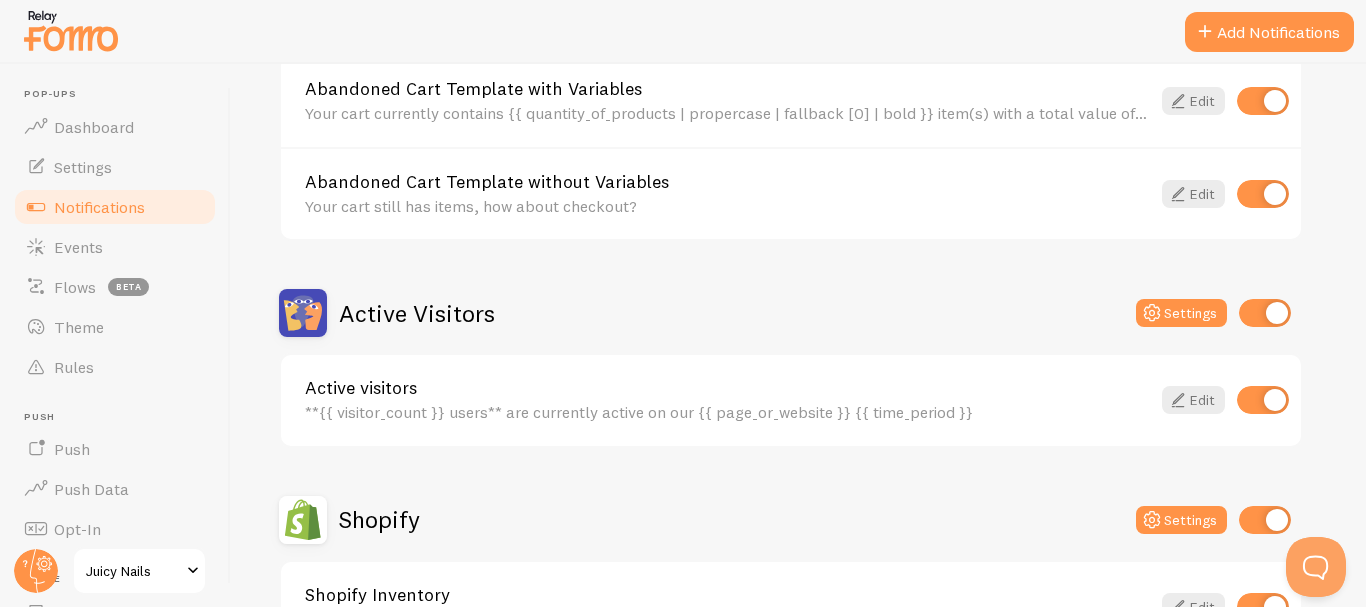 scroll, scrollTop: 288, scrollLeft: 0, axis: vertical 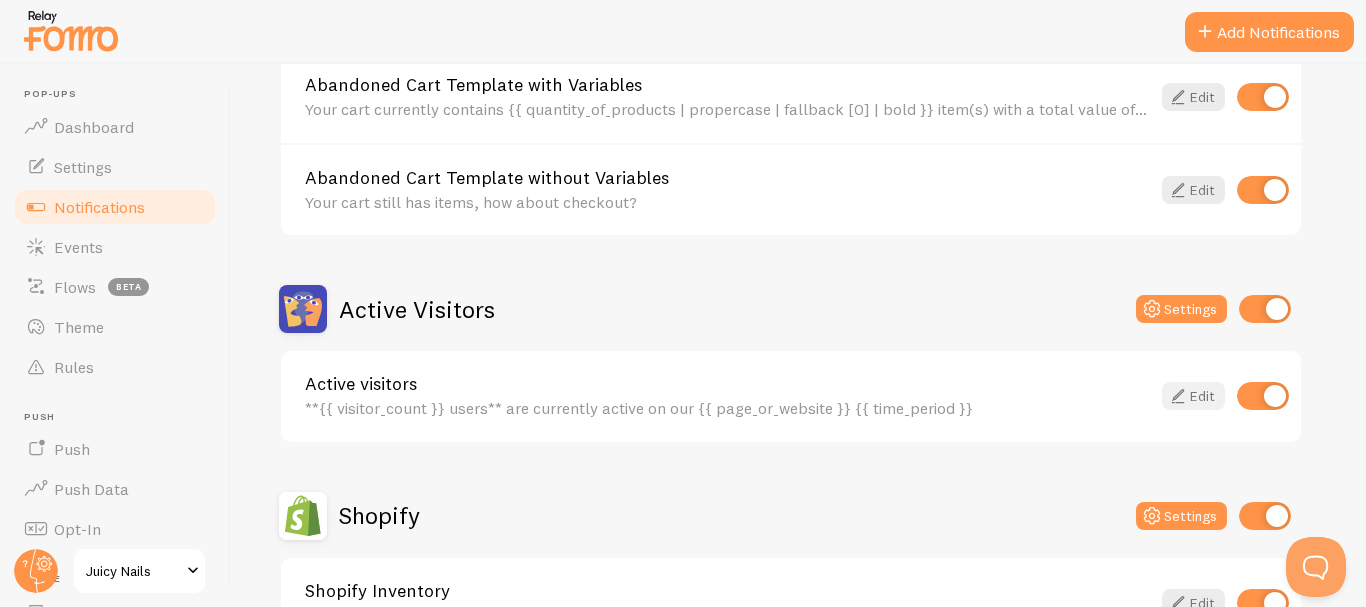 click at bounding box center [1178, 396] 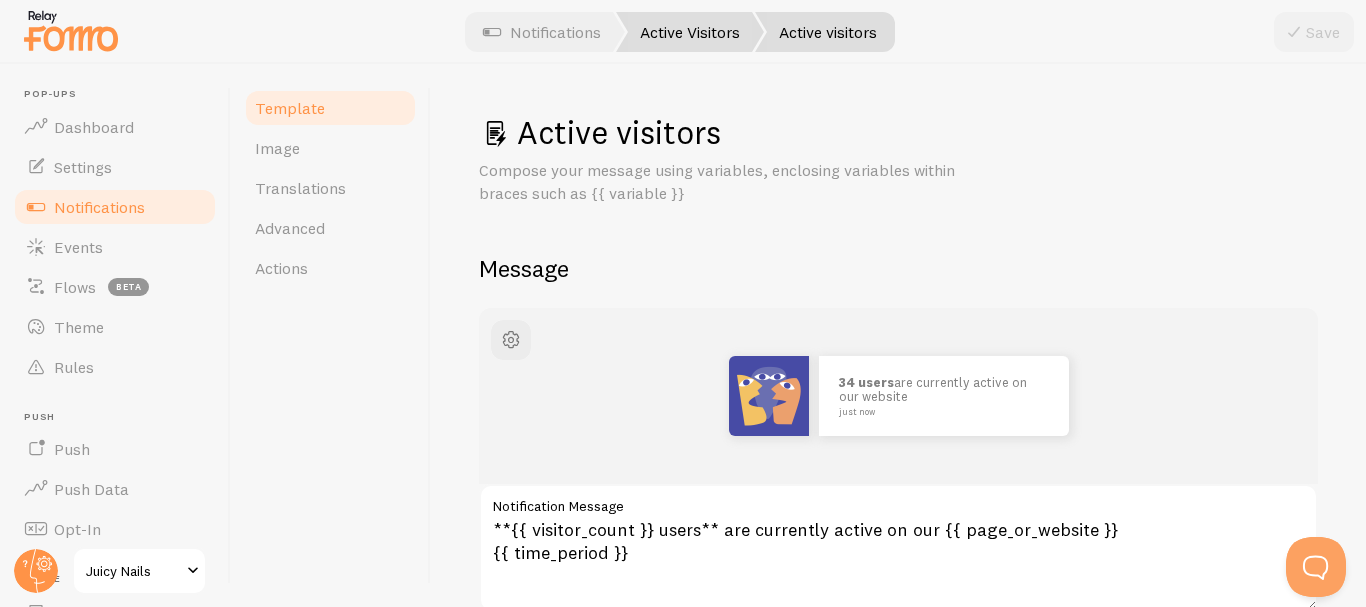 click on "Active Visitors" at bounding box center [690, 32] 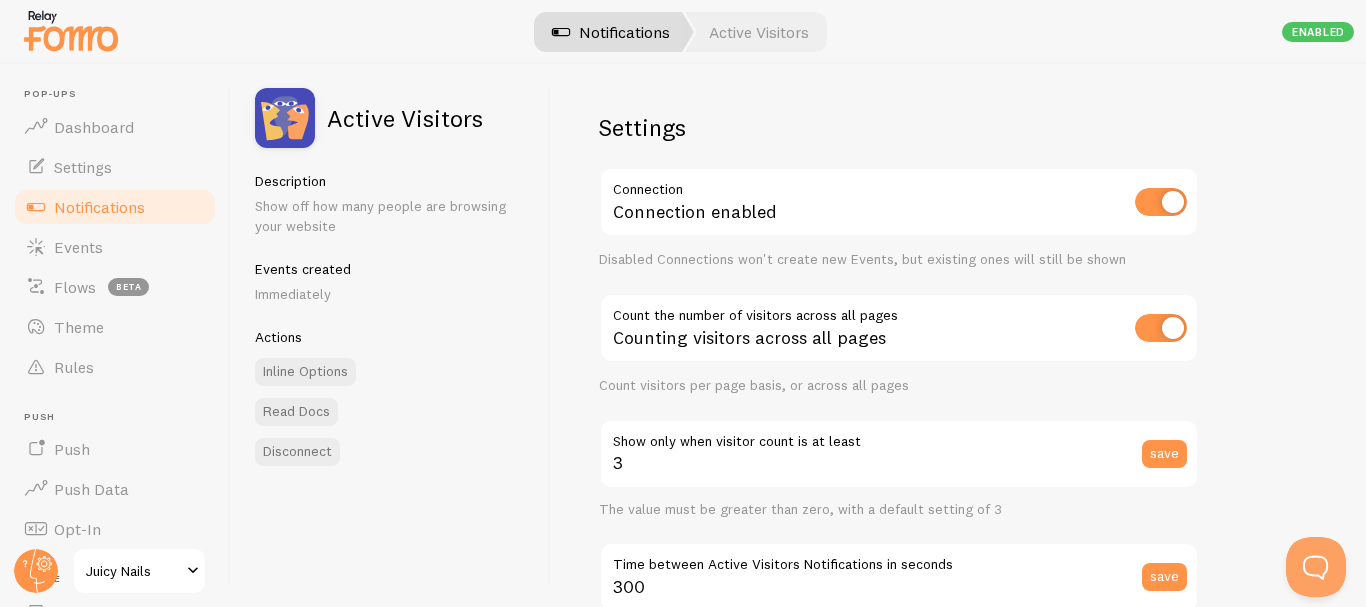 click on "Notifications" at bounding box center [611, 32] 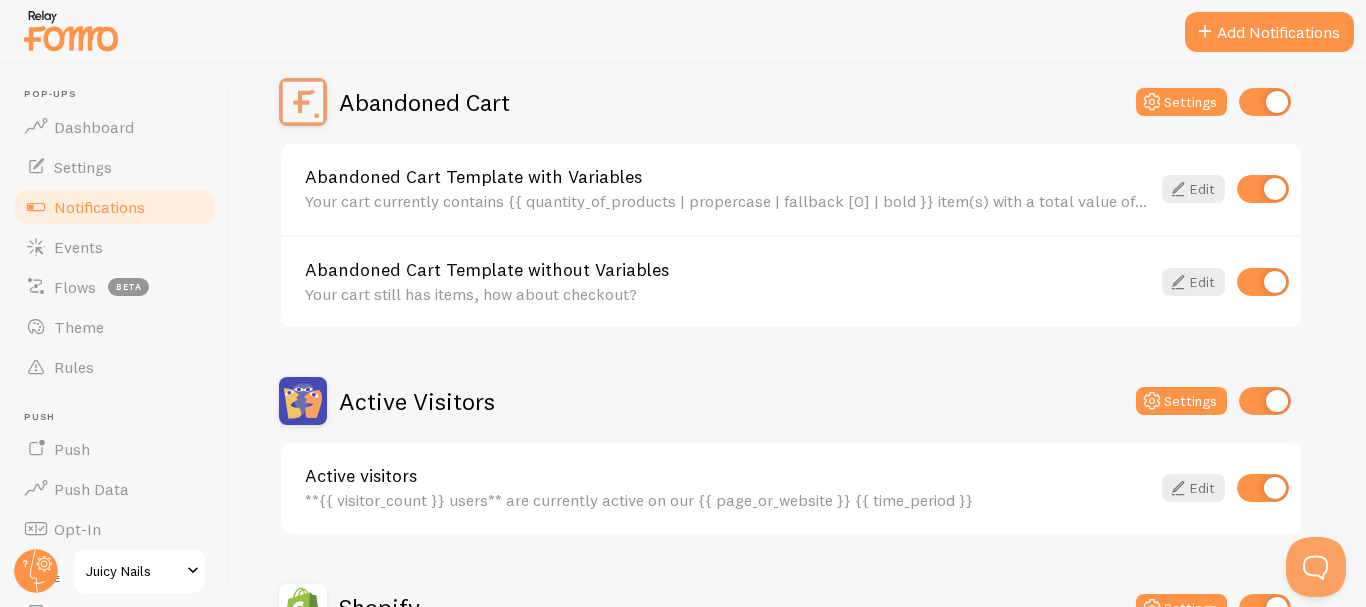 scroll, scrollTop: 228, scrollLeft: 0, axis: vertical 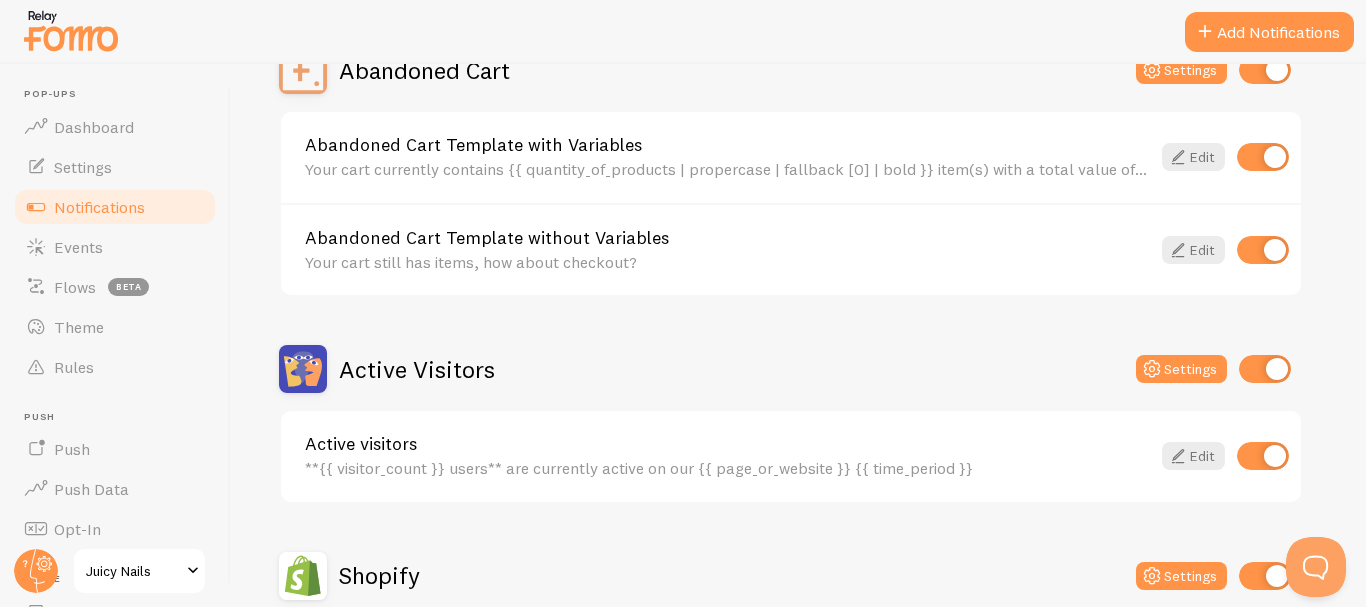 click at bounding box center (1265, 369) 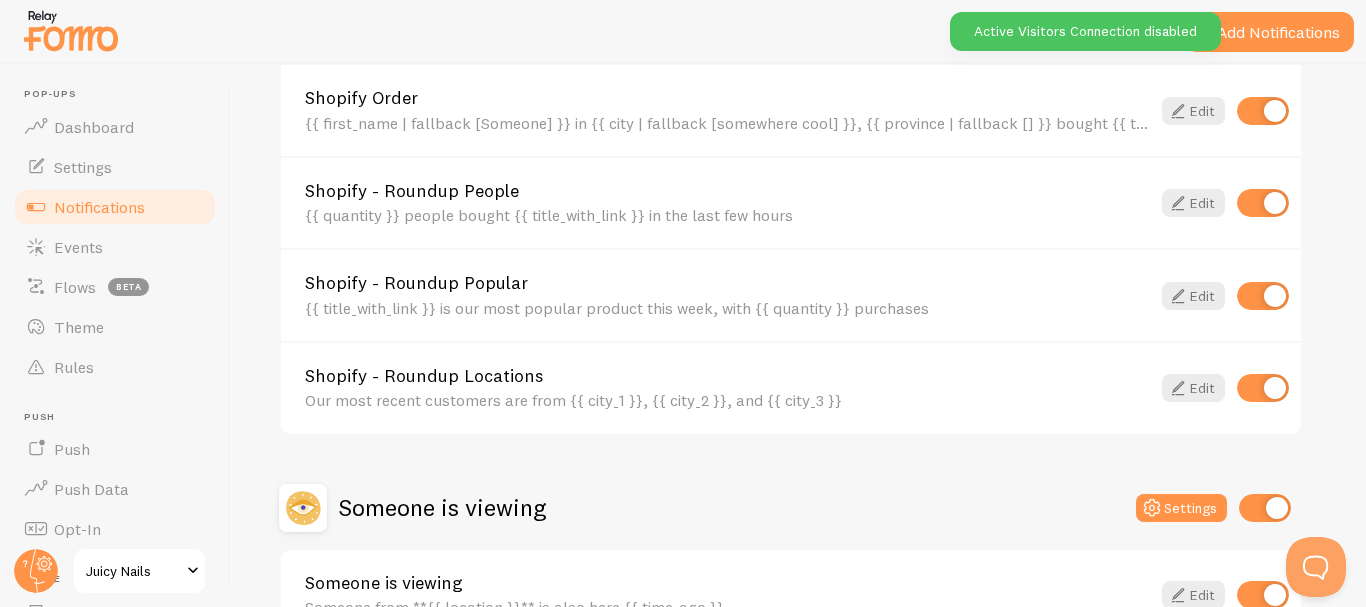 scroll, scrollTop: 1004, scrollLeft: 0, axis: vertical 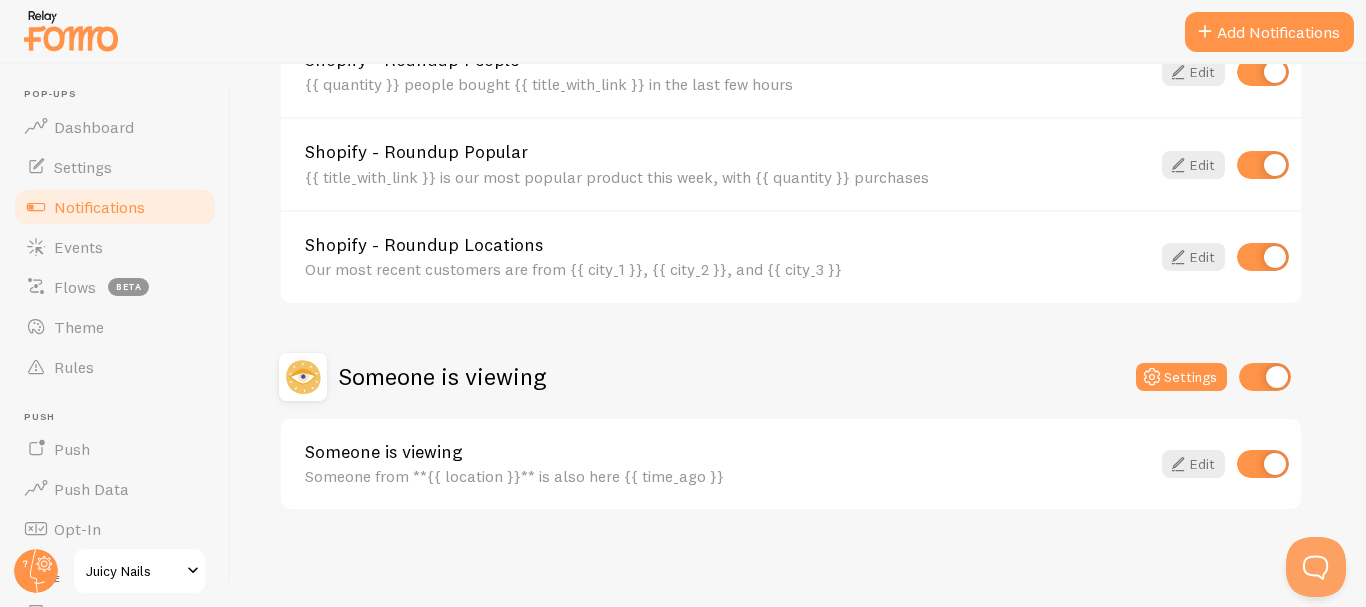 click at bounding box center (1265, 377) 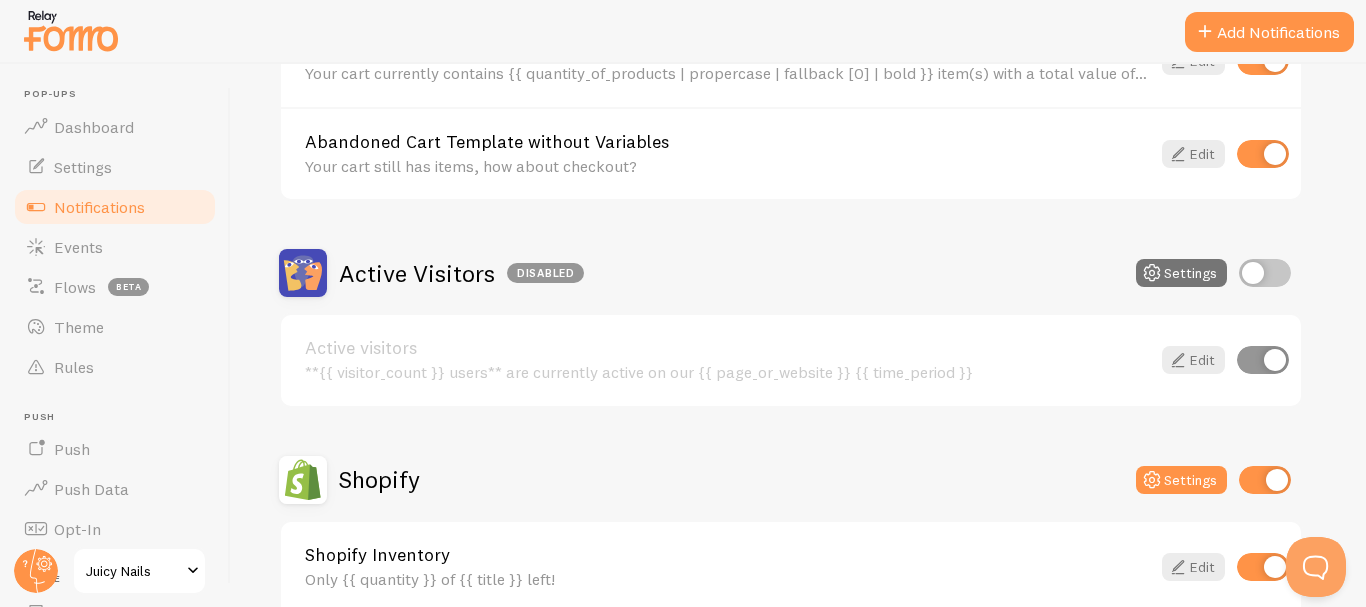 scroll, scrollTop: 0, scrollLeft: 0, axis: both 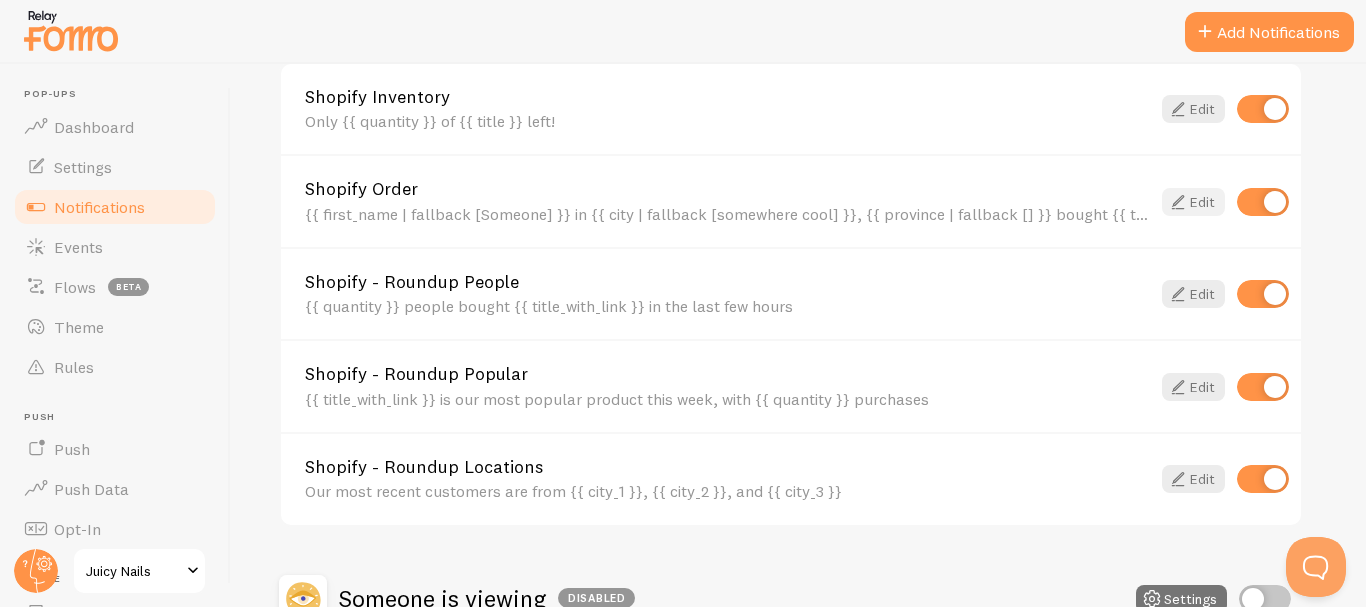 click on "Edit" at bounding box center (1193, 202) 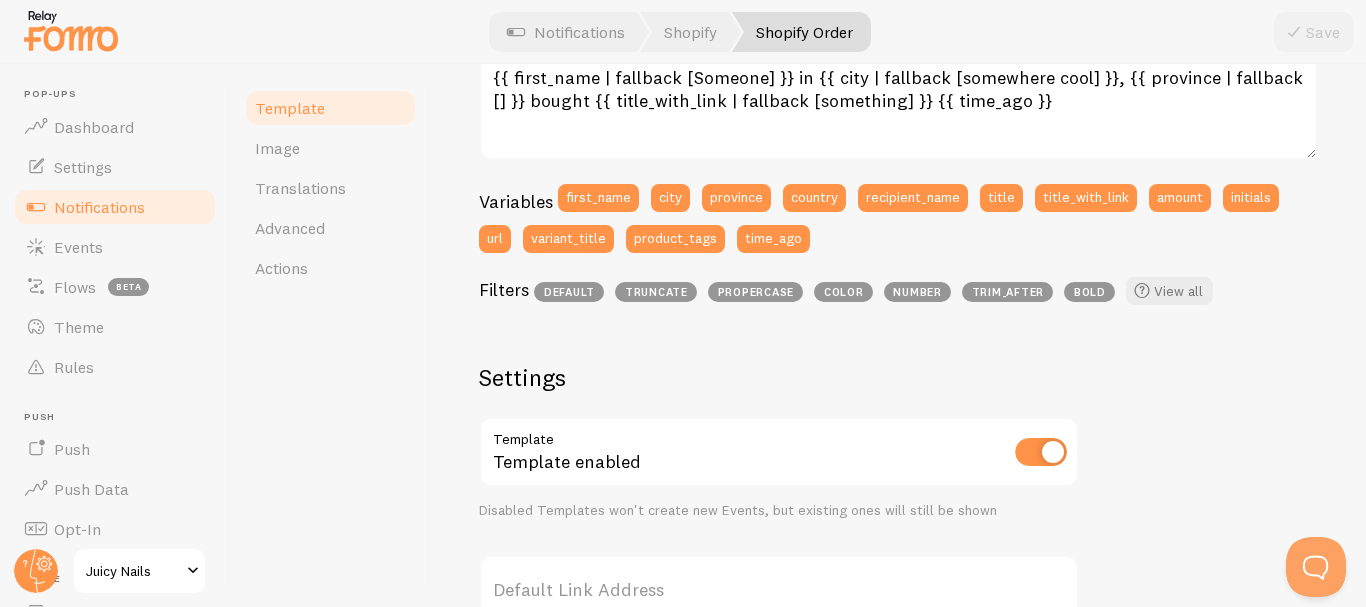 scroll, scrollTop: 0, scrollLeft: 0, axis: both 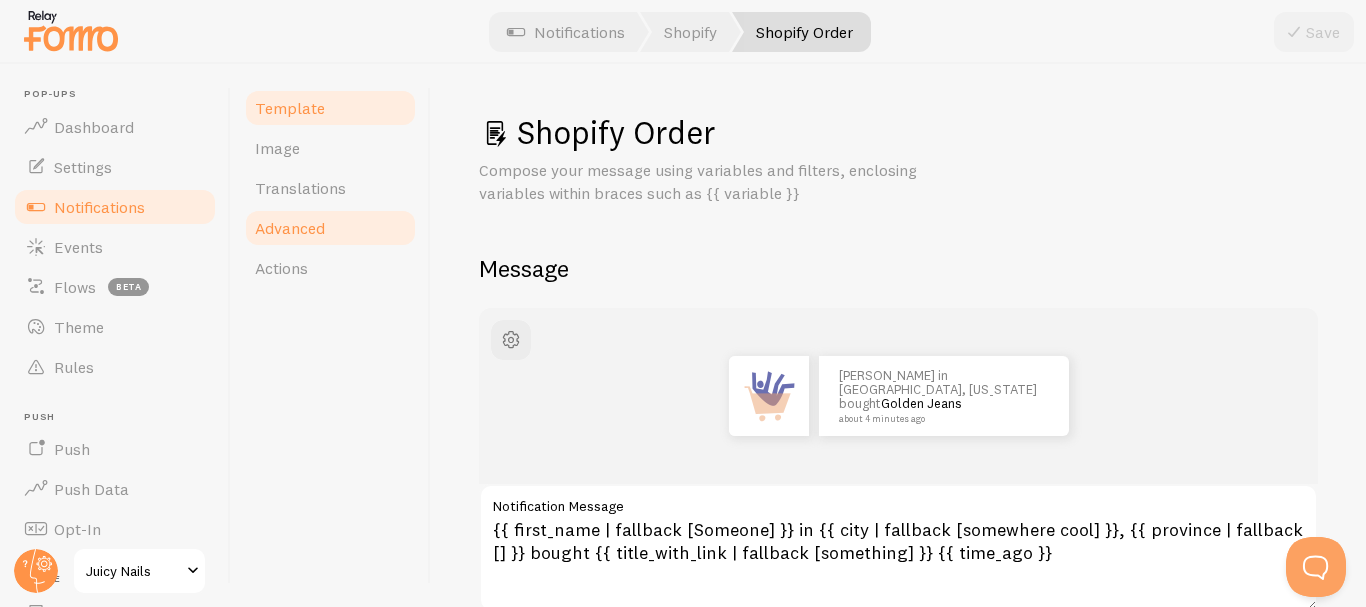 click on "Advanced" at bounding box center (290, 228) 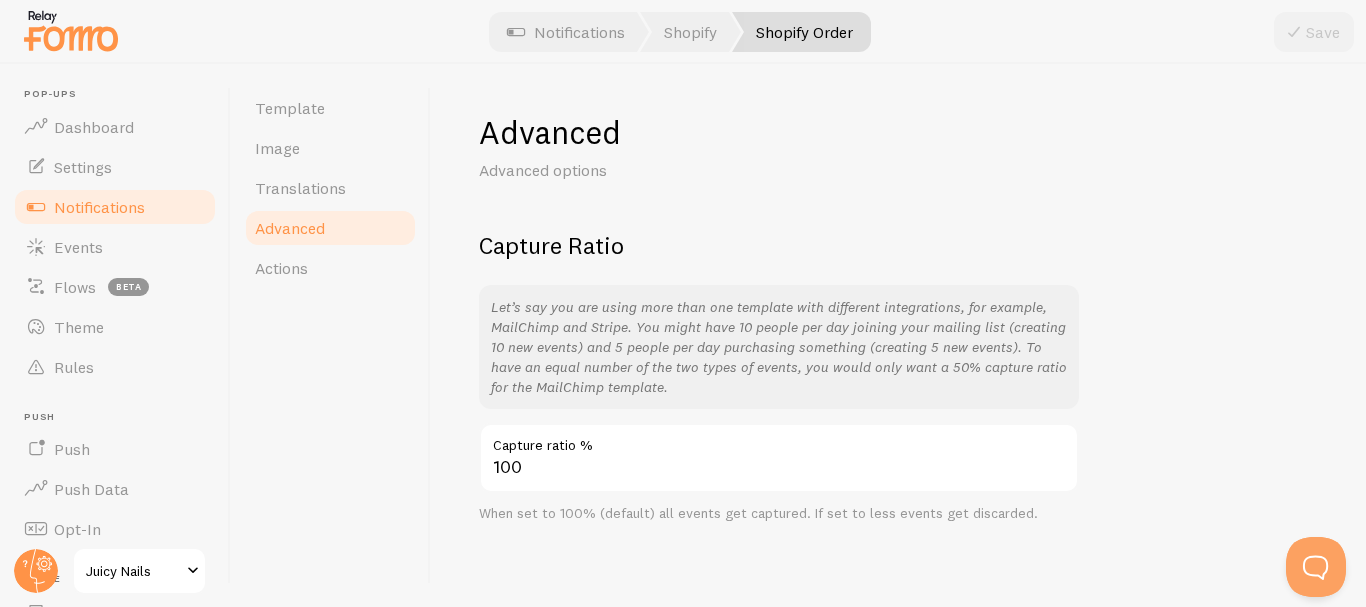 scroll, scrollTop: 11, scrollLeft: 0, axis: vertical 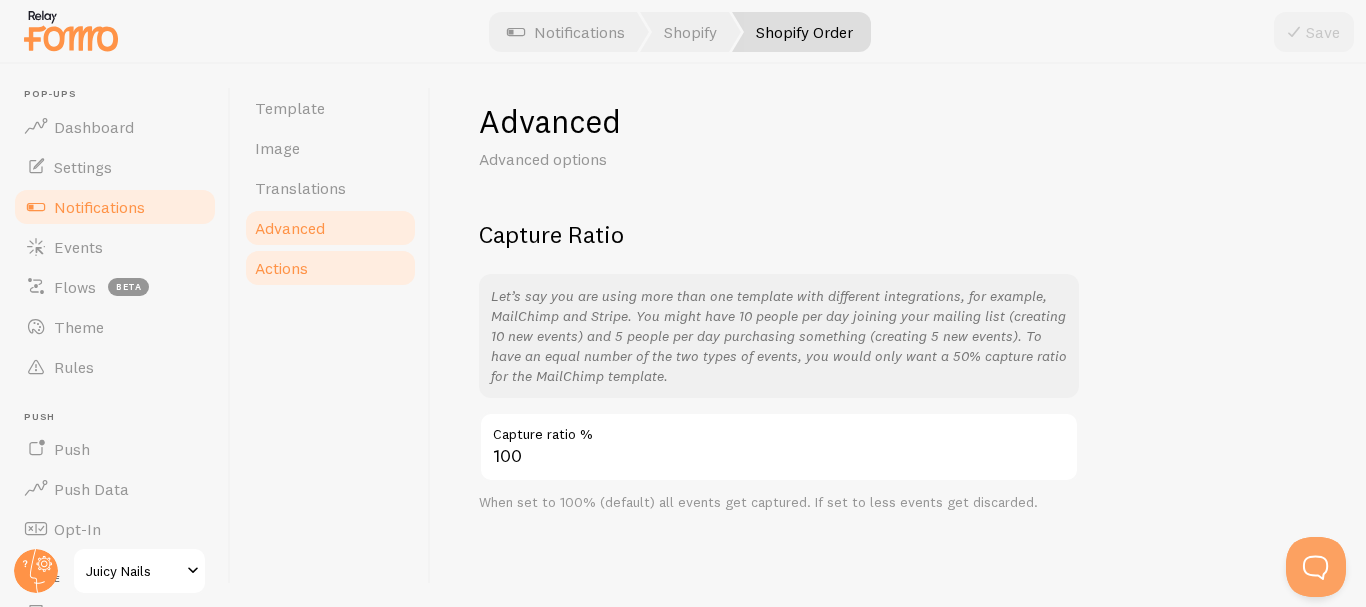 click on "Actions" at bounding box center [281, 268] 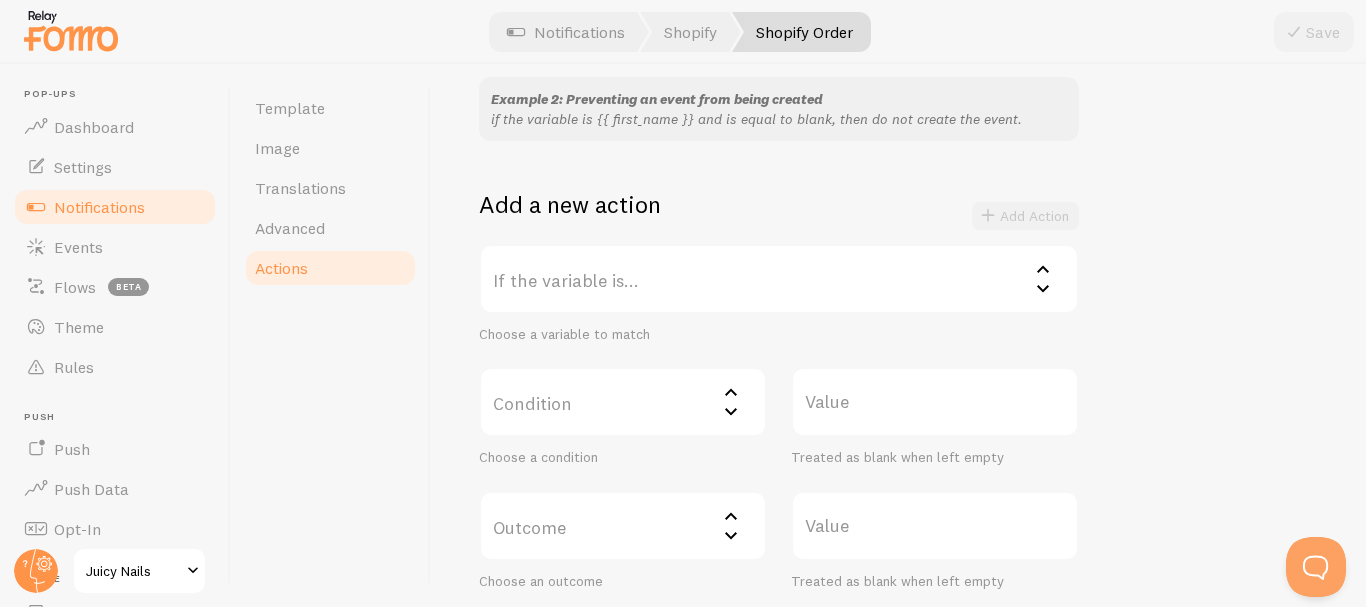 scroll, scrollTop: 433, scrollLeft: 0, axis: vertical 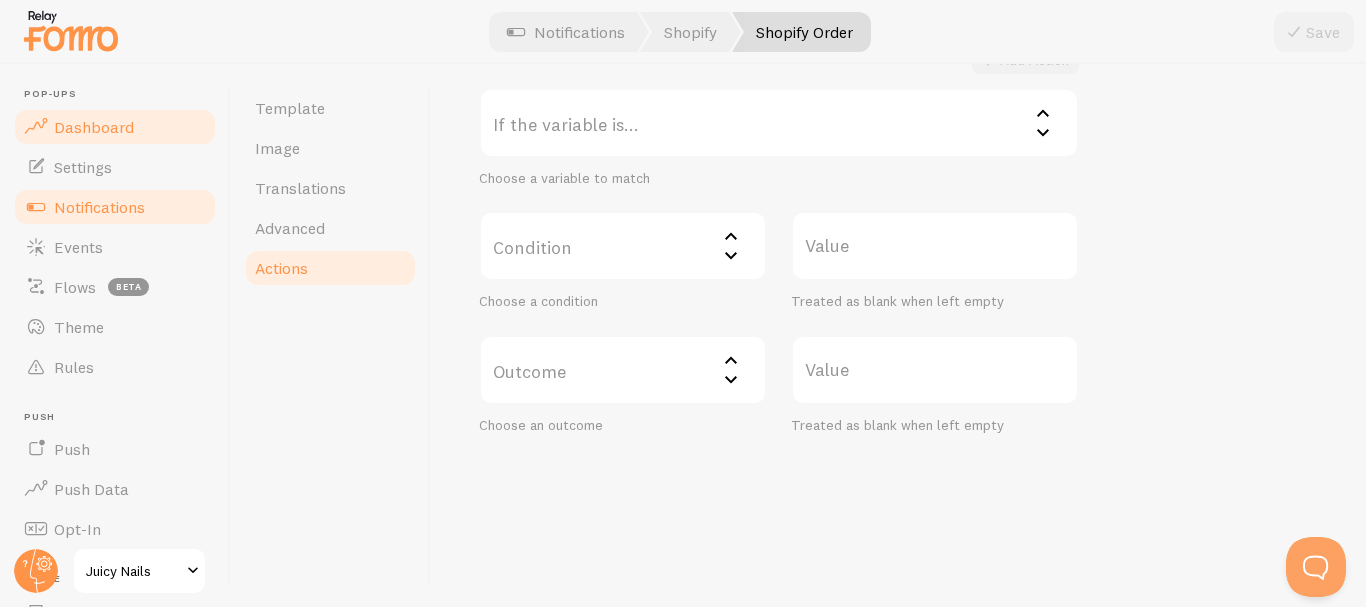 click on "Dashboard" at bounding box center (94, 127) 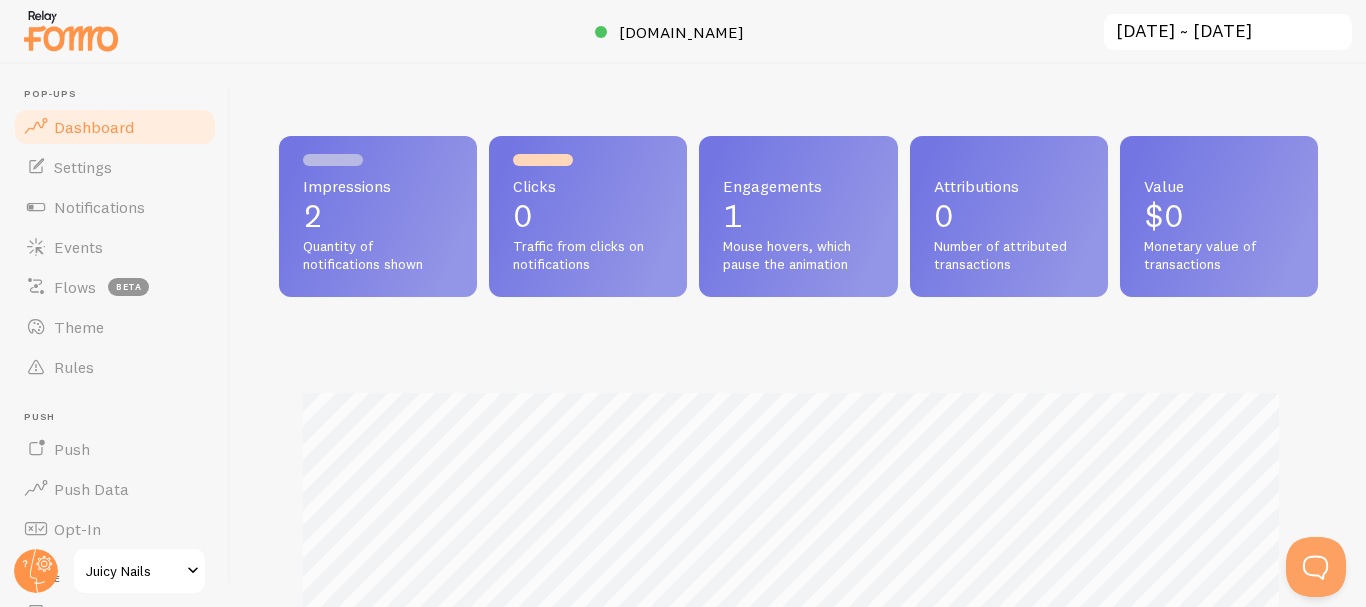 scroll, scrollTop: 0, scrollLeft: 0, axis: both 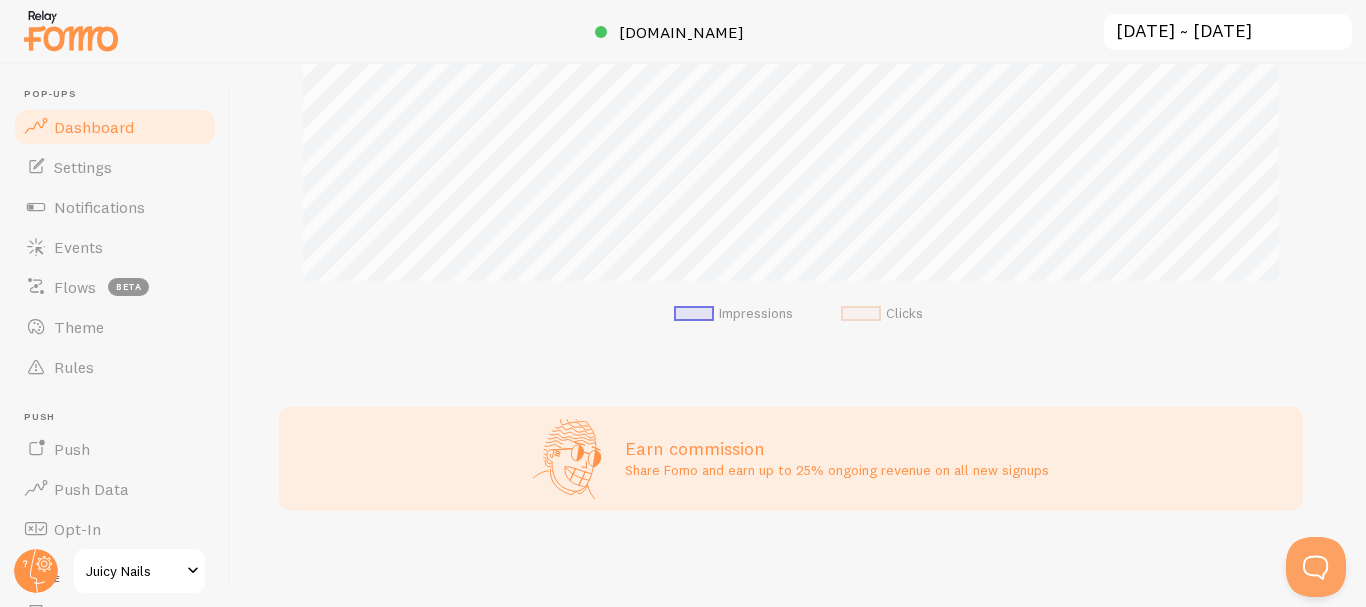 click on "Impressions Clicks" at bounding box center [798, 96] 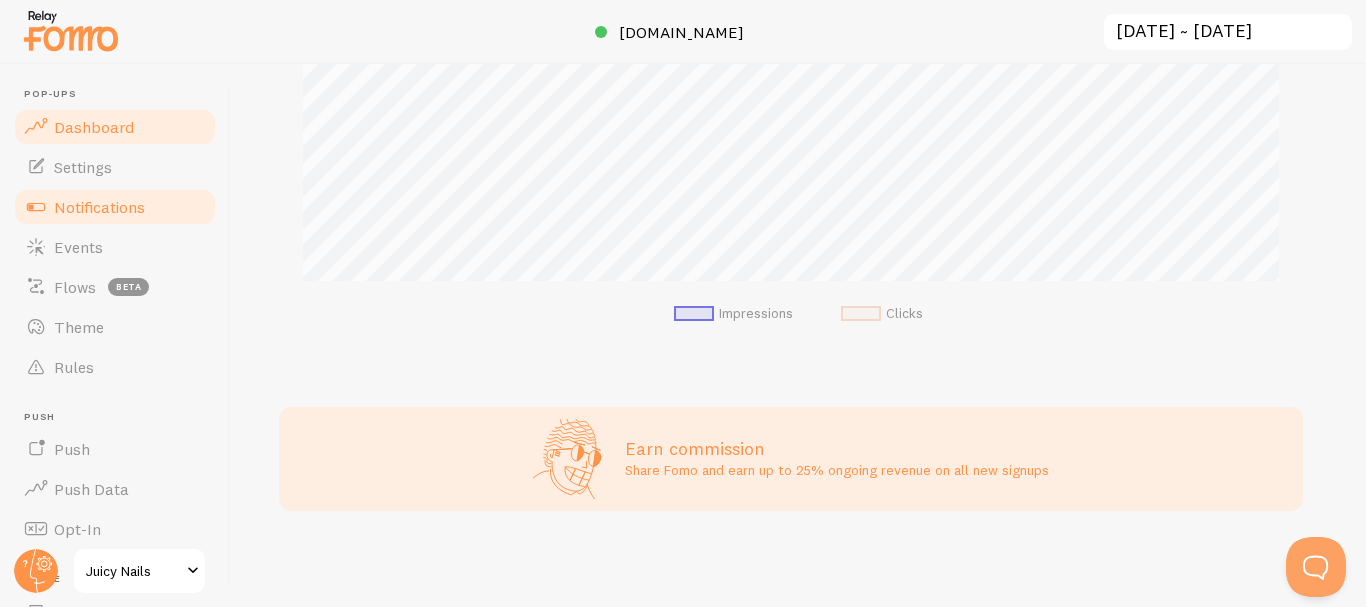 click on "Notifications" at bounding box center [99, 207] 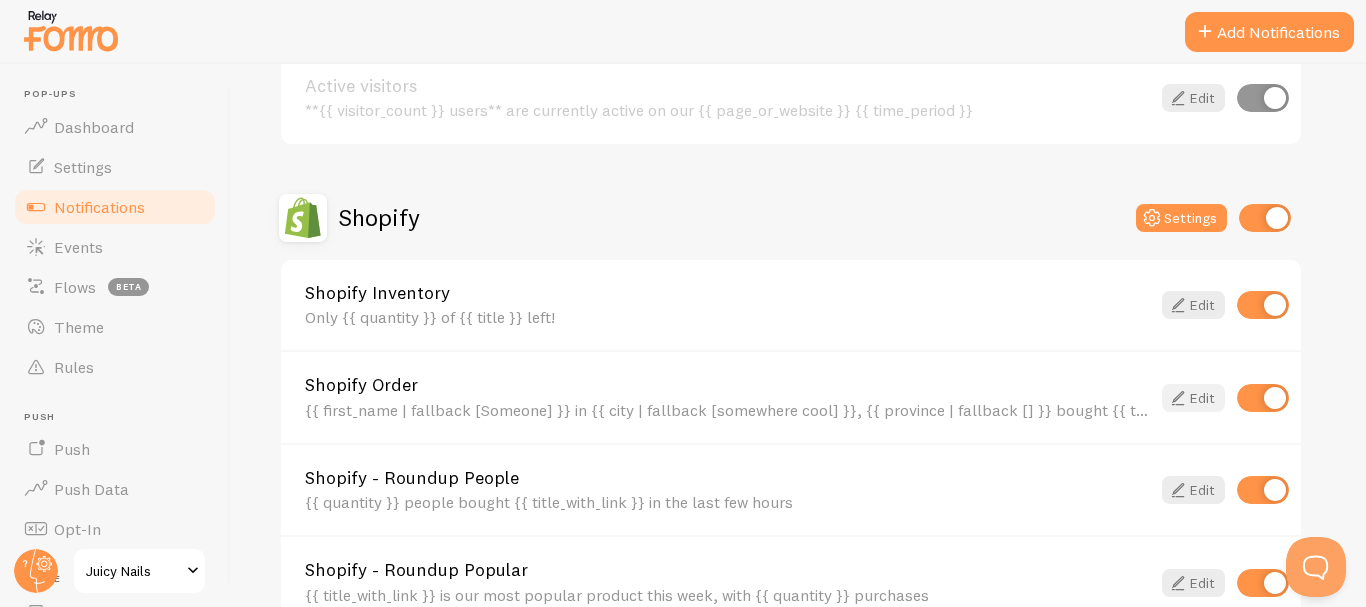 scroll, scrollTop: 585, scrollLeft: 0, axis: vertical 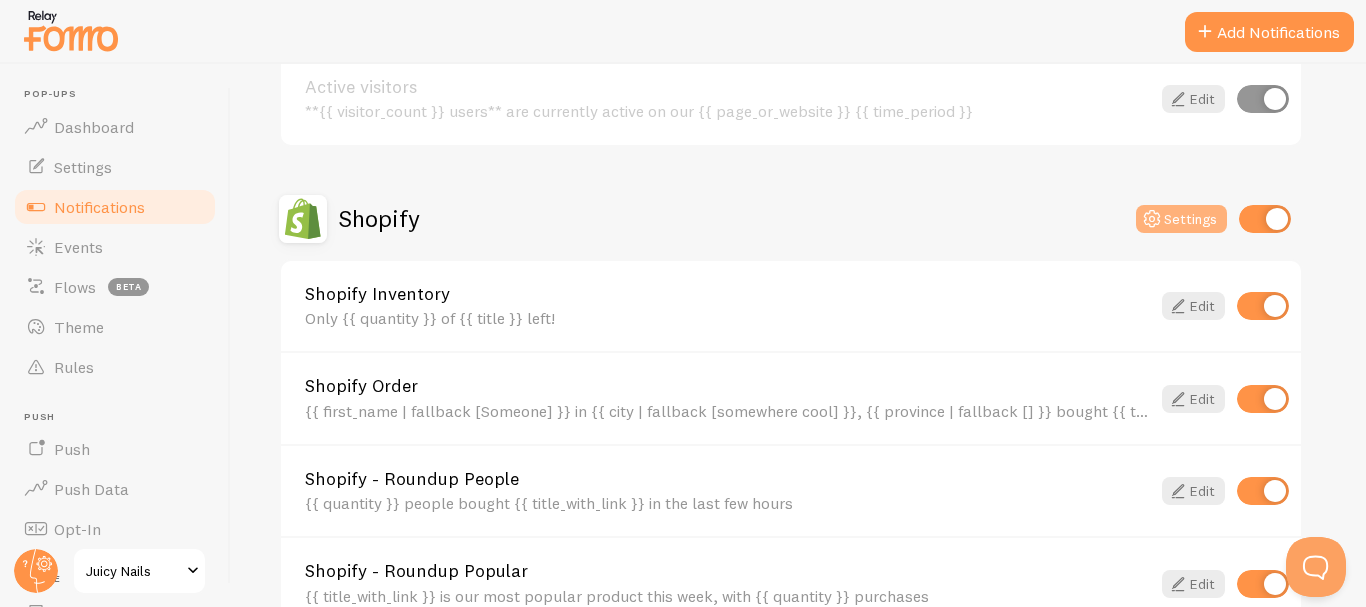click on "Settings" at bounding box center (1181, 219) 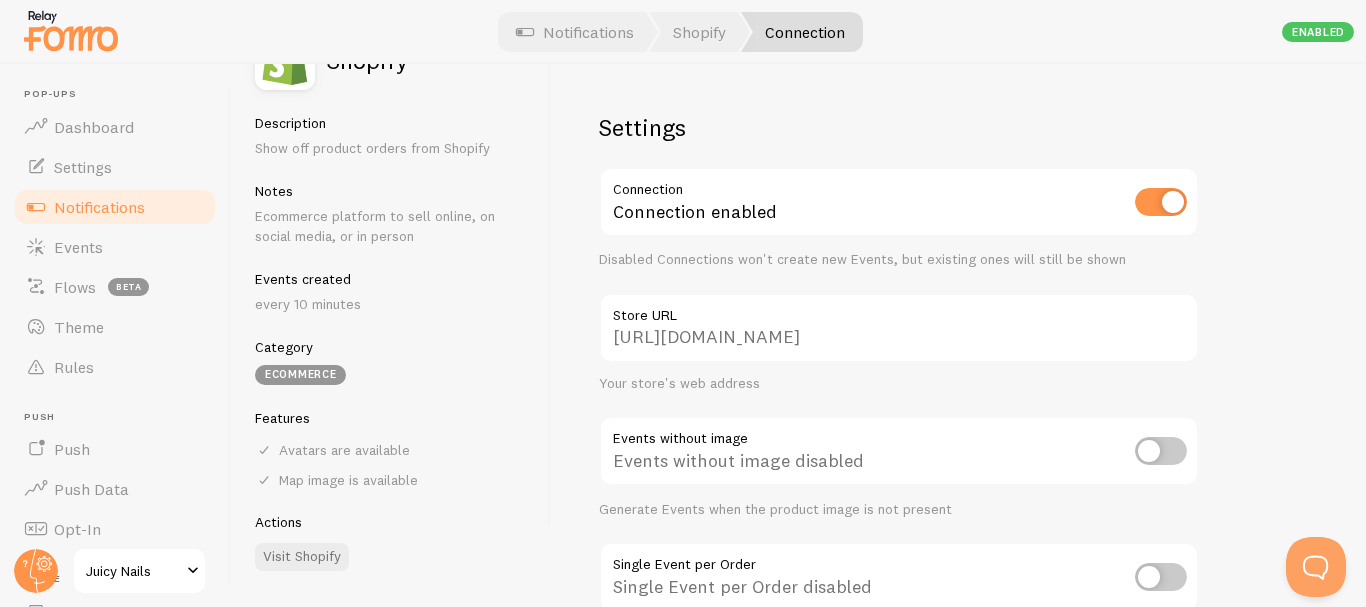 scroll, scrollTop: 0, scrollLeft: 0, axis: both 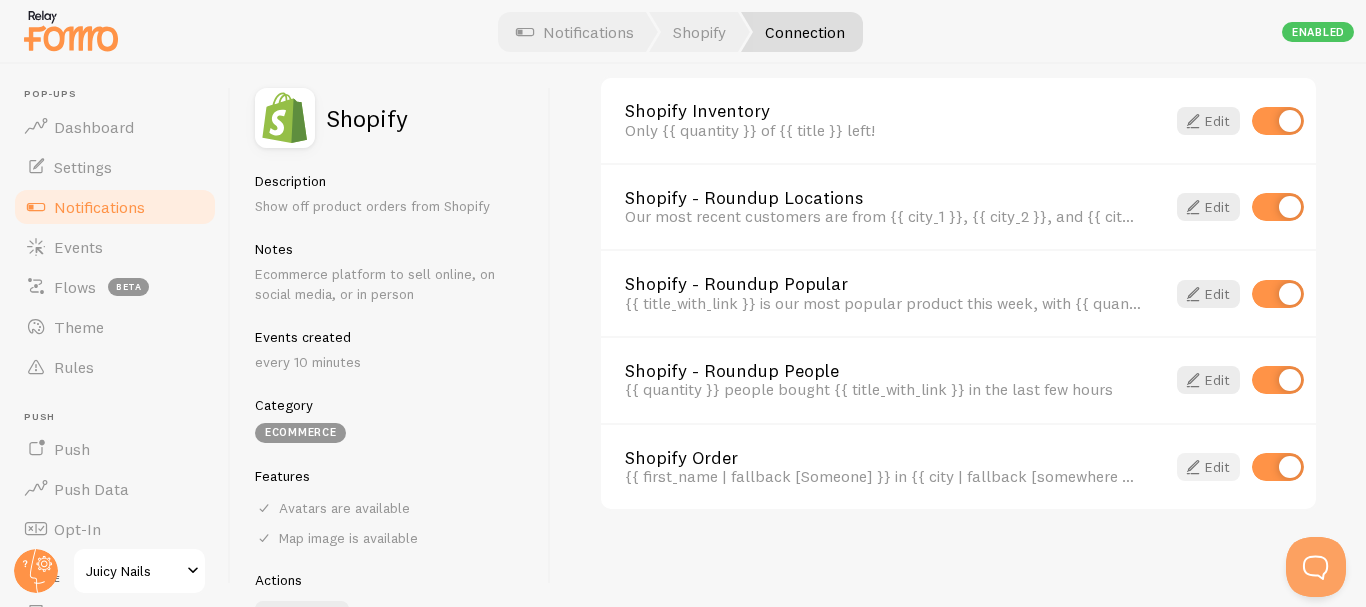 click on "Edit" at bounding box center (1208, 467) 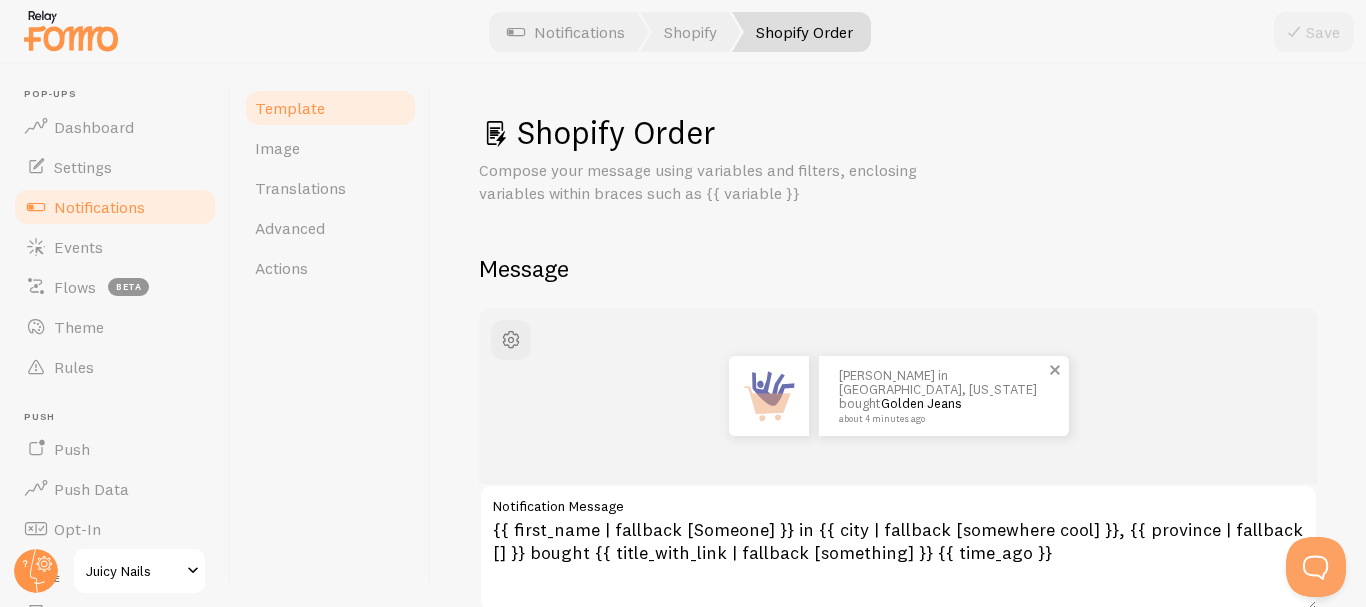 click on "about 4 minutes ago" at bounding box center [941, 419] 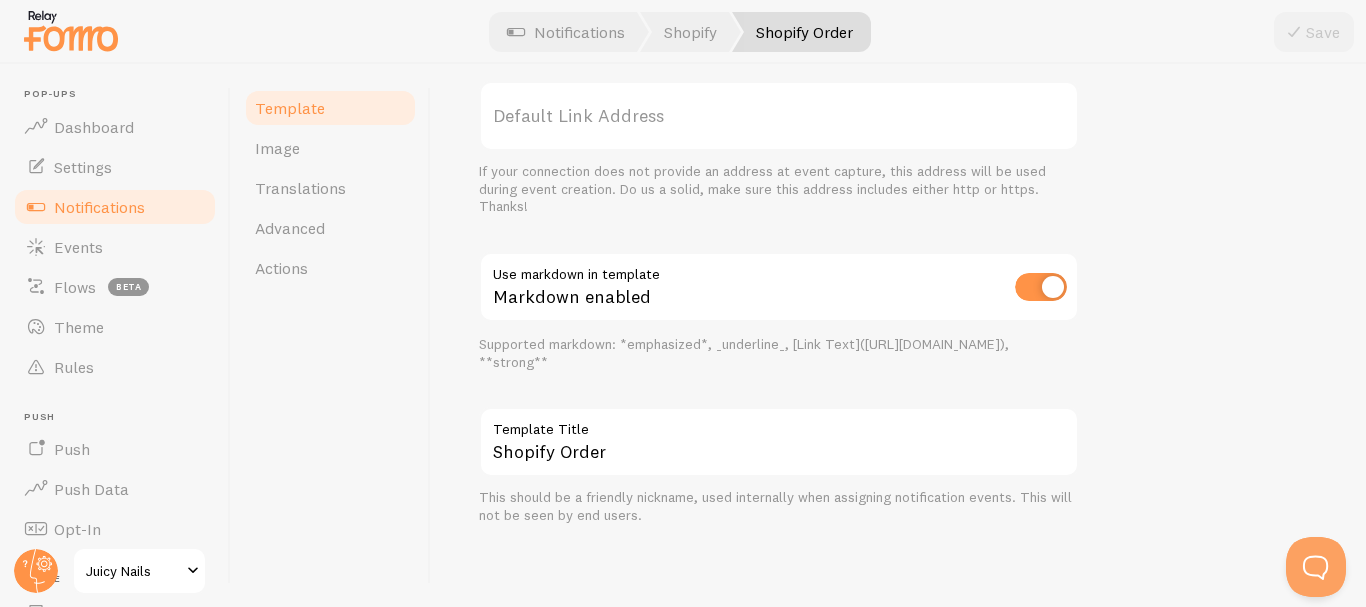 scroll, scrollTop: 927, scrollLeft: 0, axis: vertical 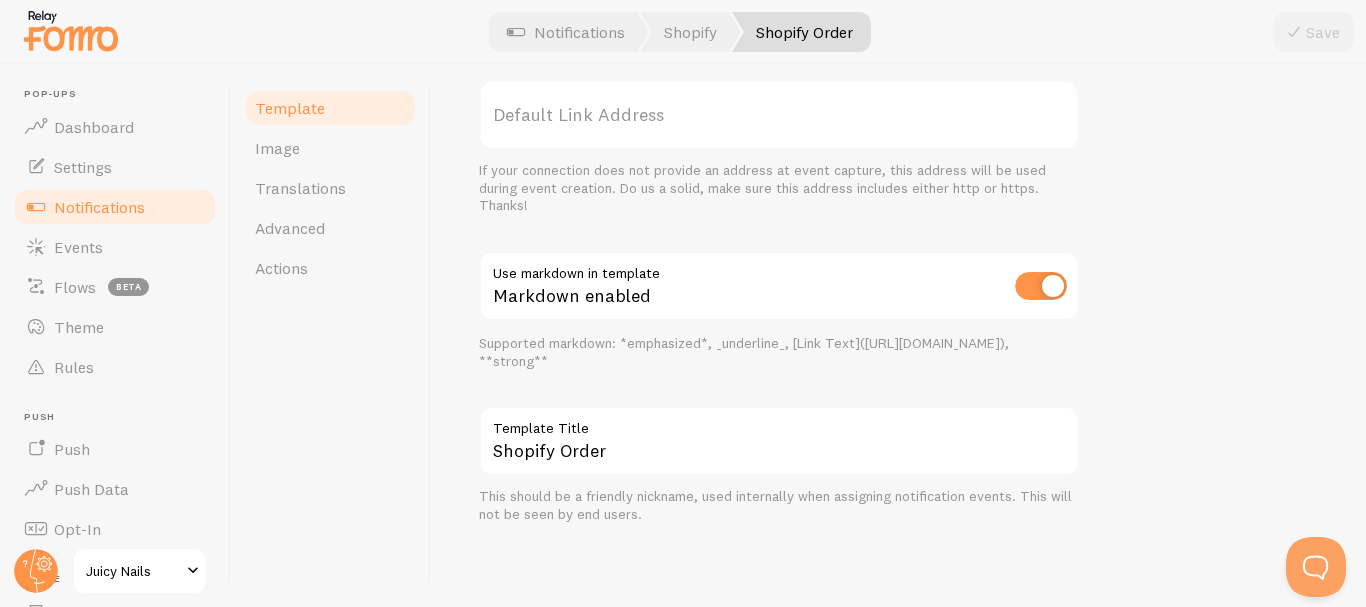 click on "Markdown enabled" at bounding box center [779, 287] 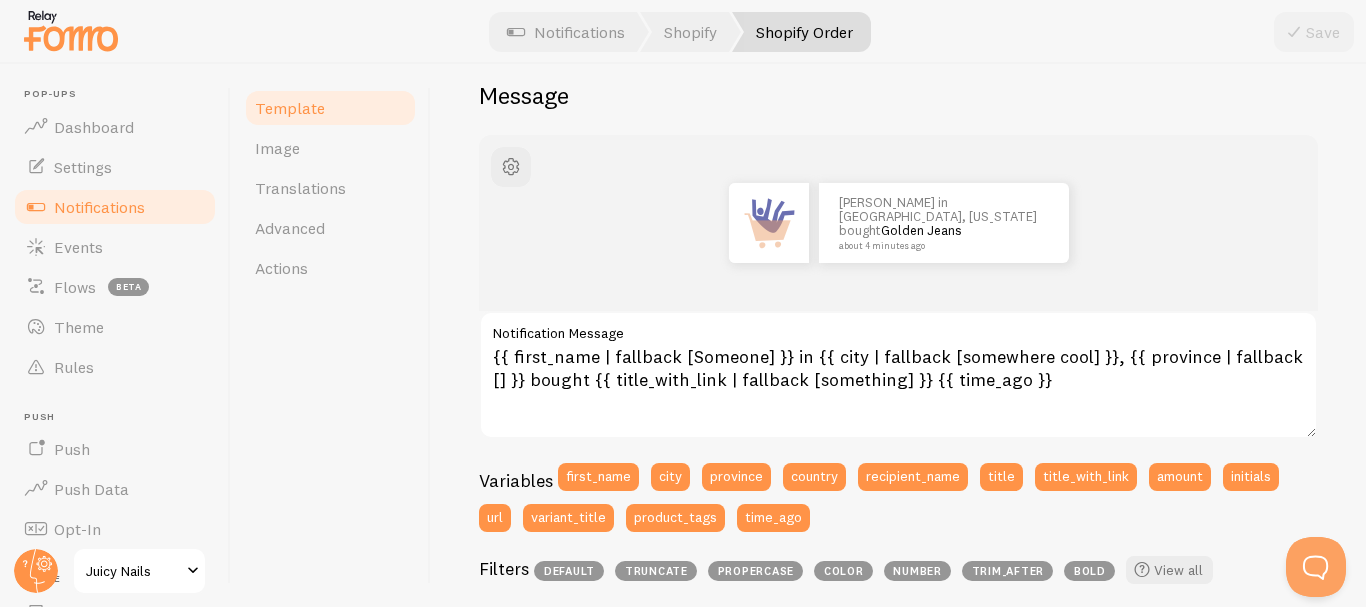 scroll, scrollTop: 169, scrollLeft: 0, axis: vertical 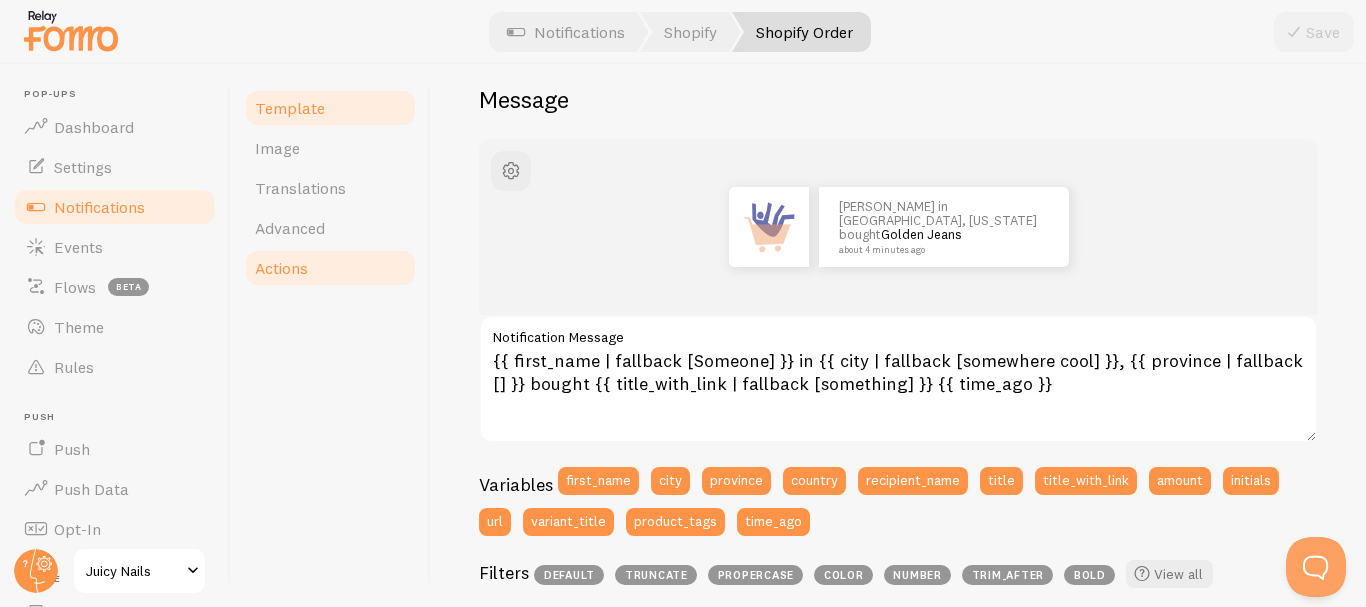 click on "Actions" at bounding box center (330, 268) 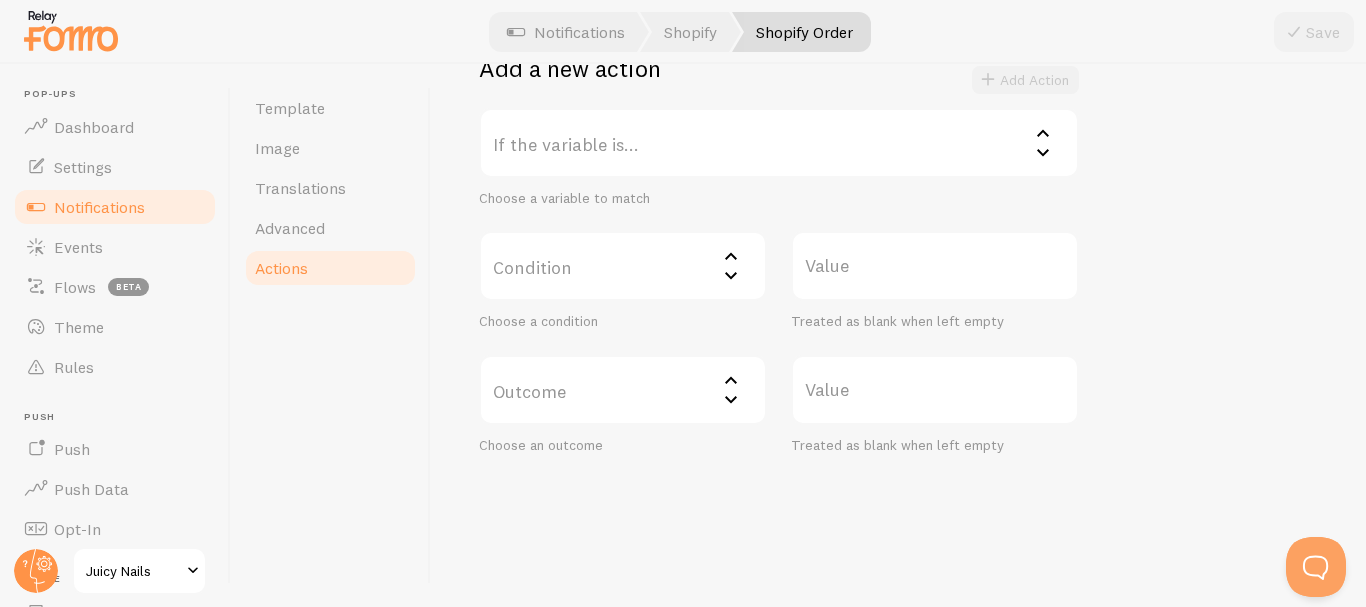 scroll, scrollTop: 433, scrollLeft: 0, axis: vertical 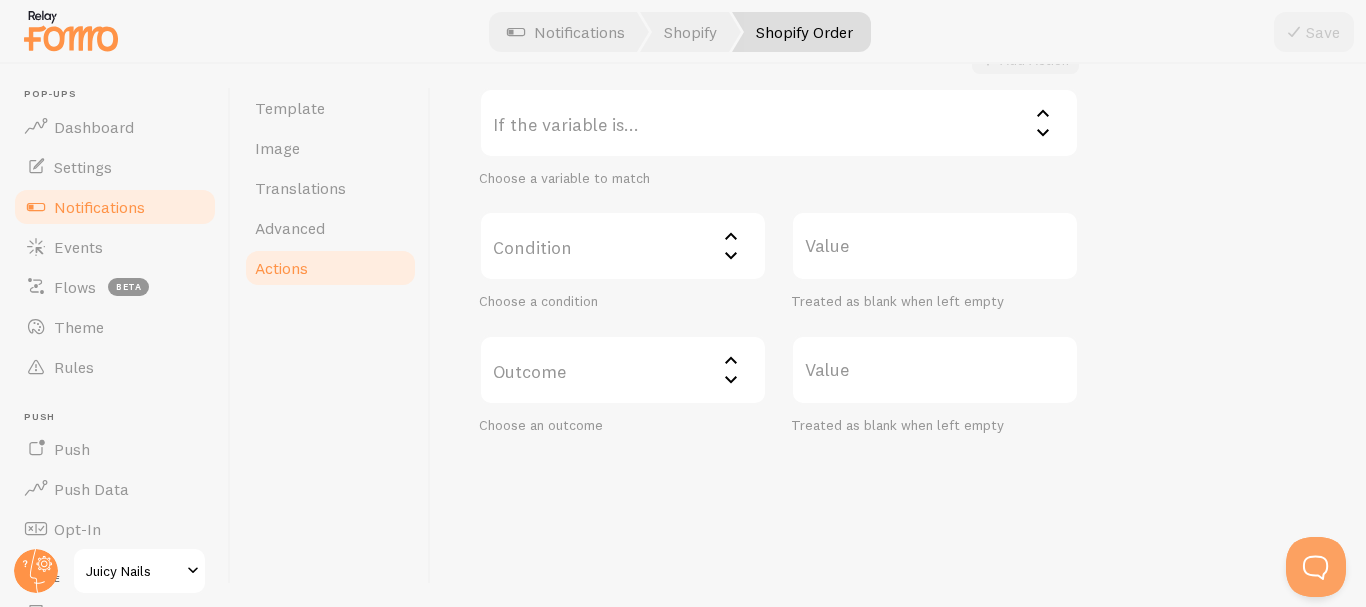 click on "If the variable is..." at bounding box center [779, 123] 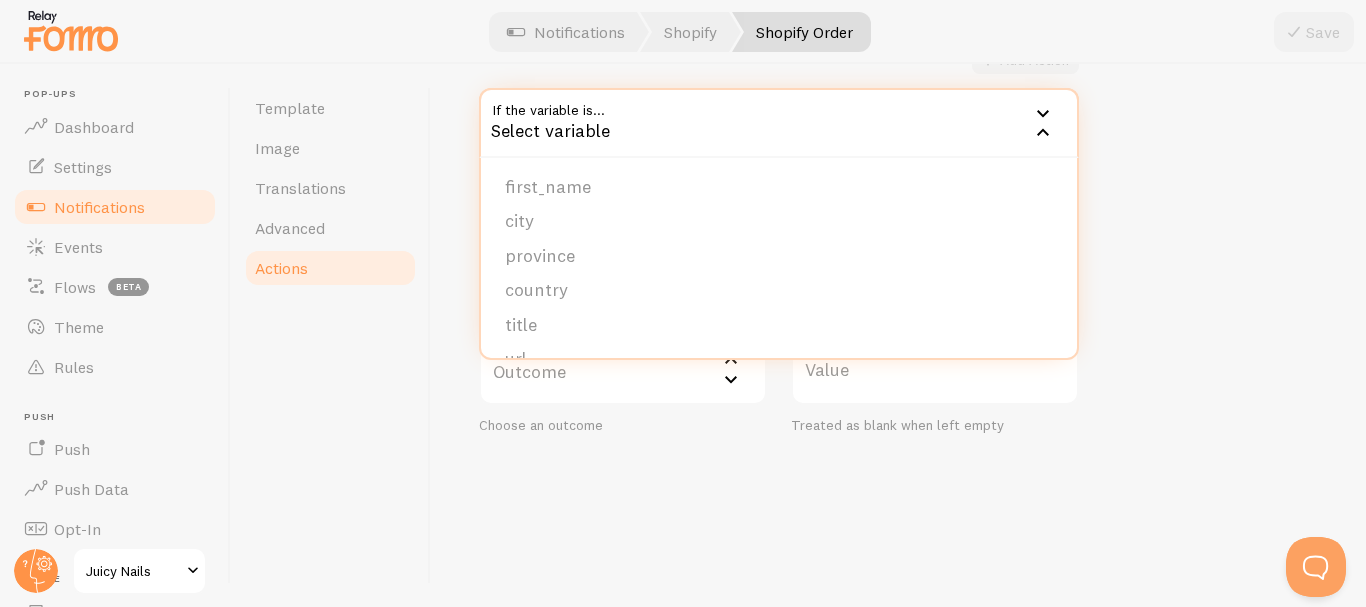 click on "Select variable" at bounding box center (779, 123) 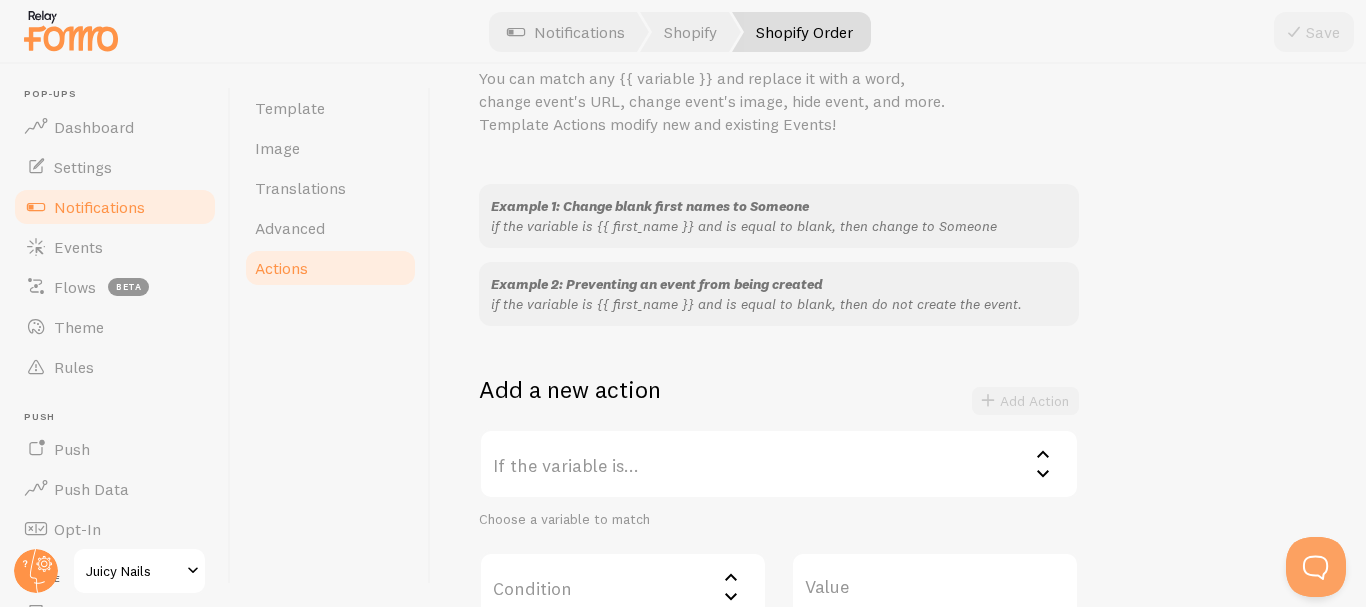scroll, scrollTop: 0, scrollLeft: 0, axis: both 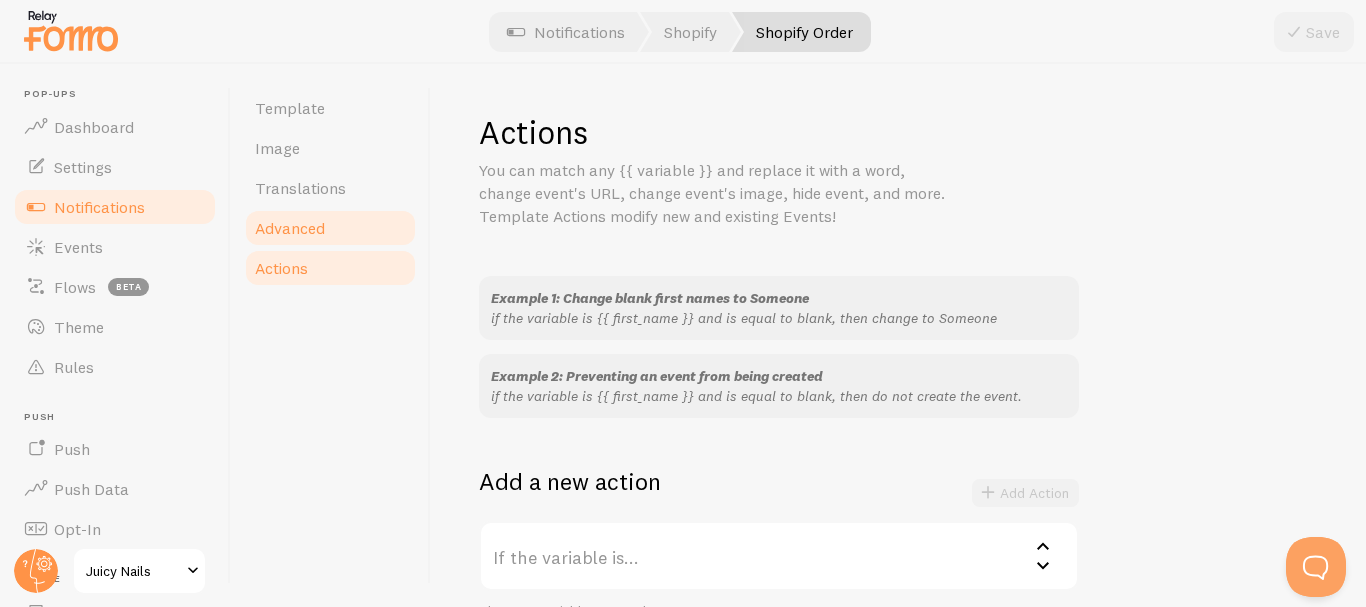 click on "Advanced" at bounding box center (330, 228) 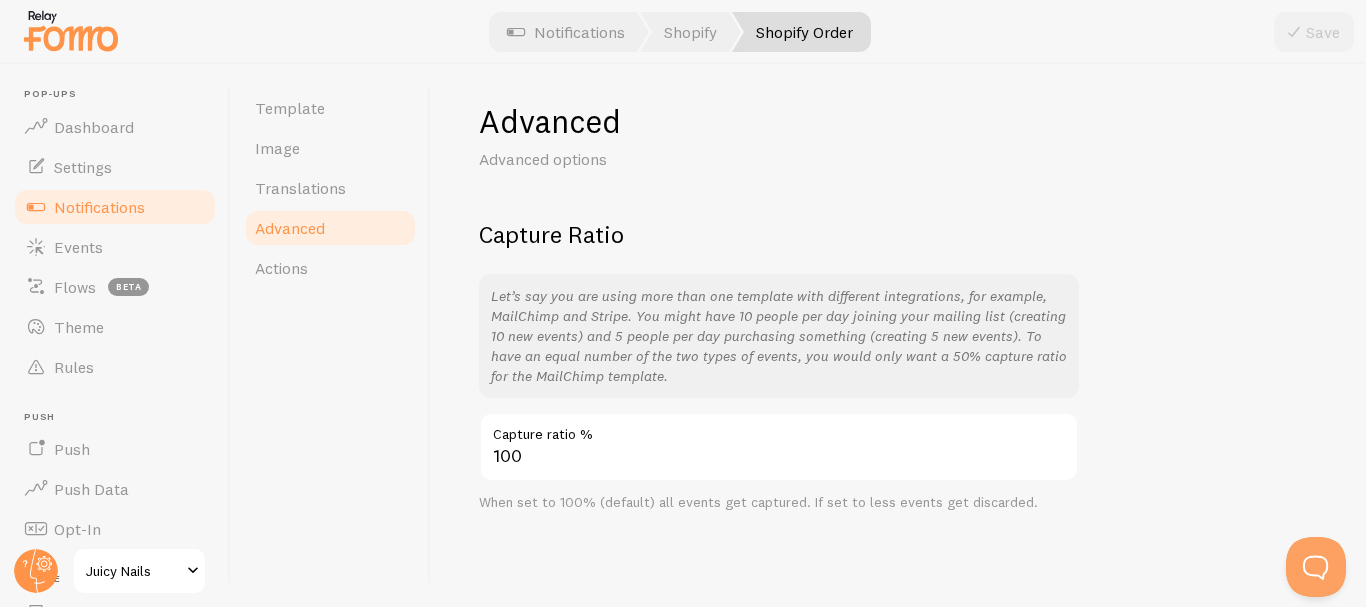 scroll, scrollTop: 0, scrollLeft: 0, axis: both 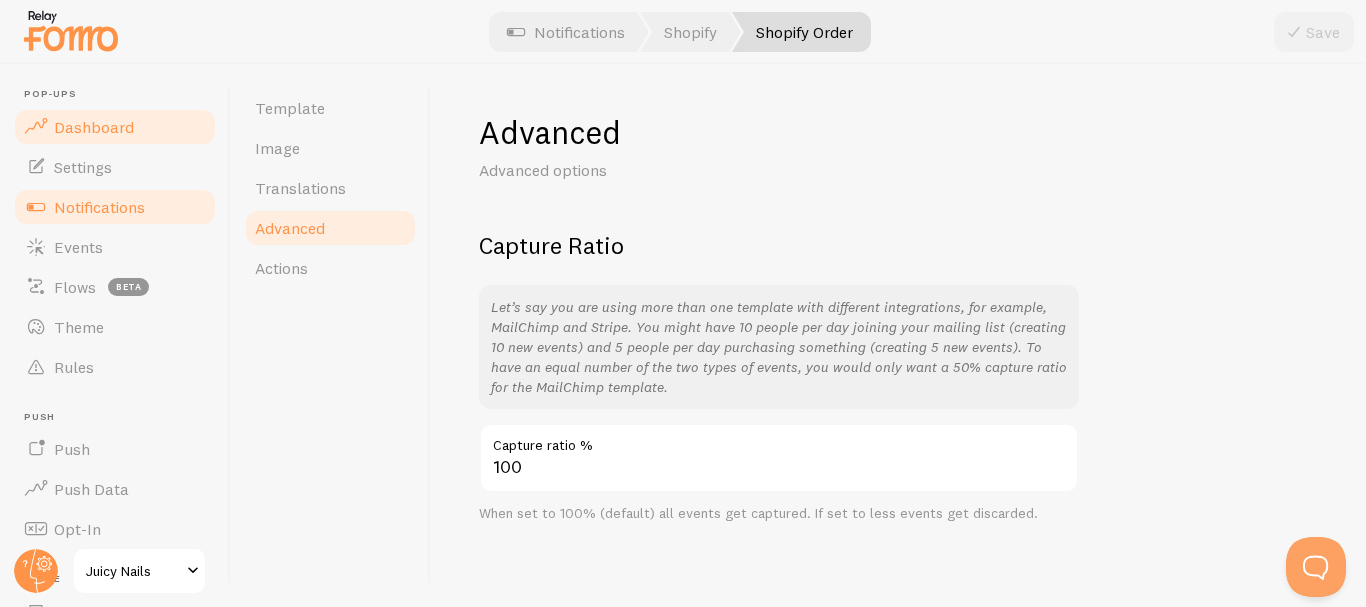click on "Dashboard" at bounding box center (94, 127) 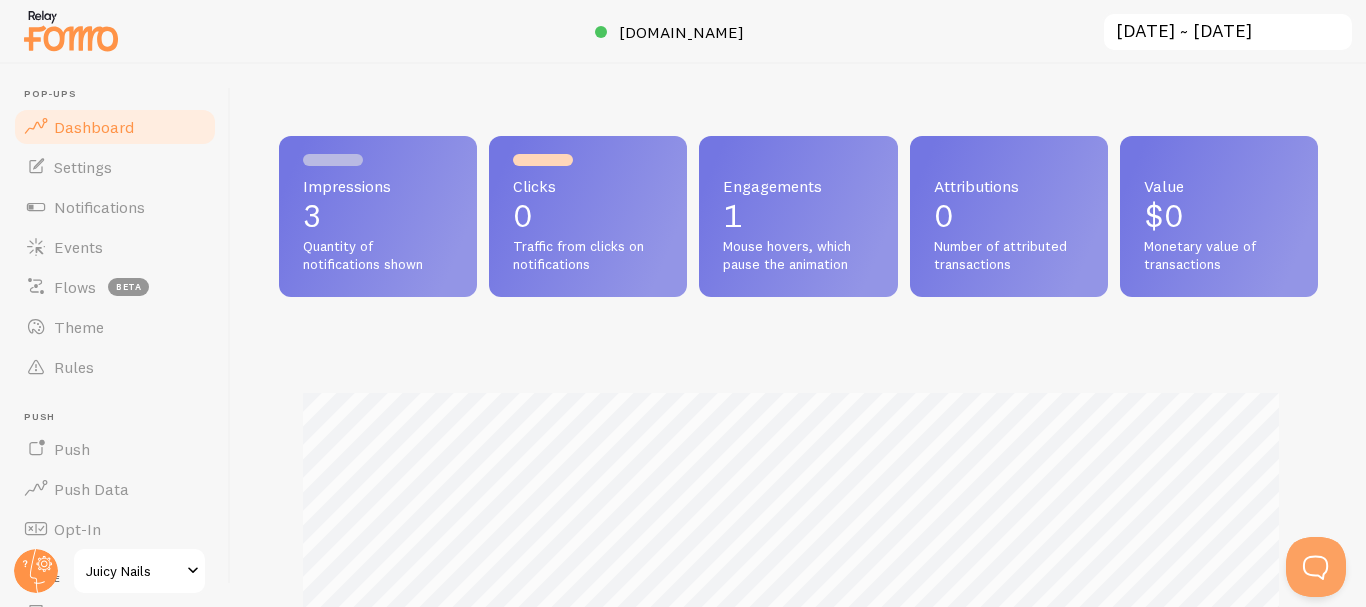 scroll, scrollTop: 999474, scrollLeft: 998976, axis: both 